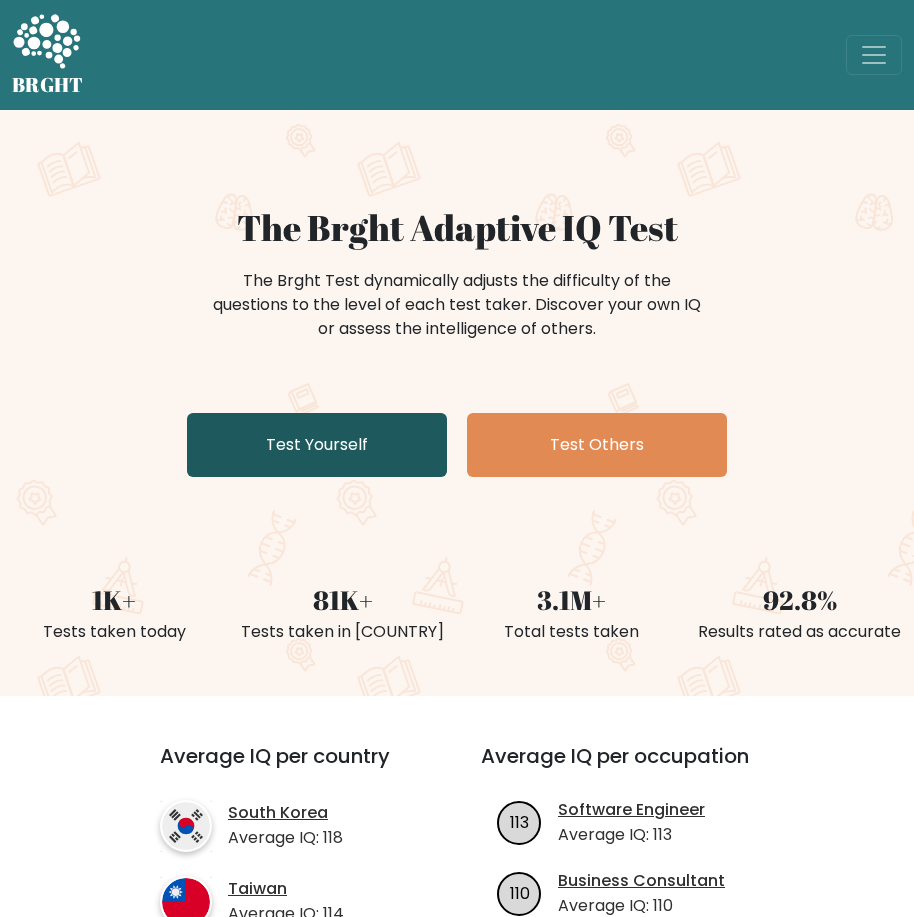 scroll, scrollTop: 0, scrollLeft: 0, axis: both 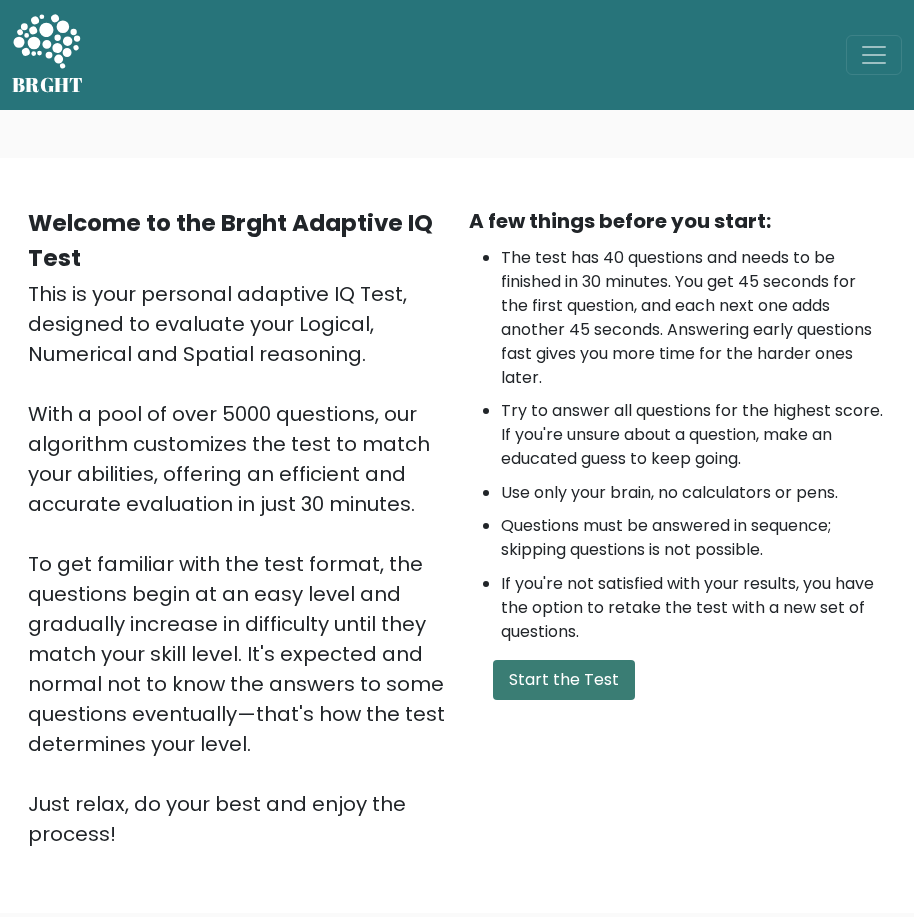 click on "Start the Test" at bounding box center [564, 680] 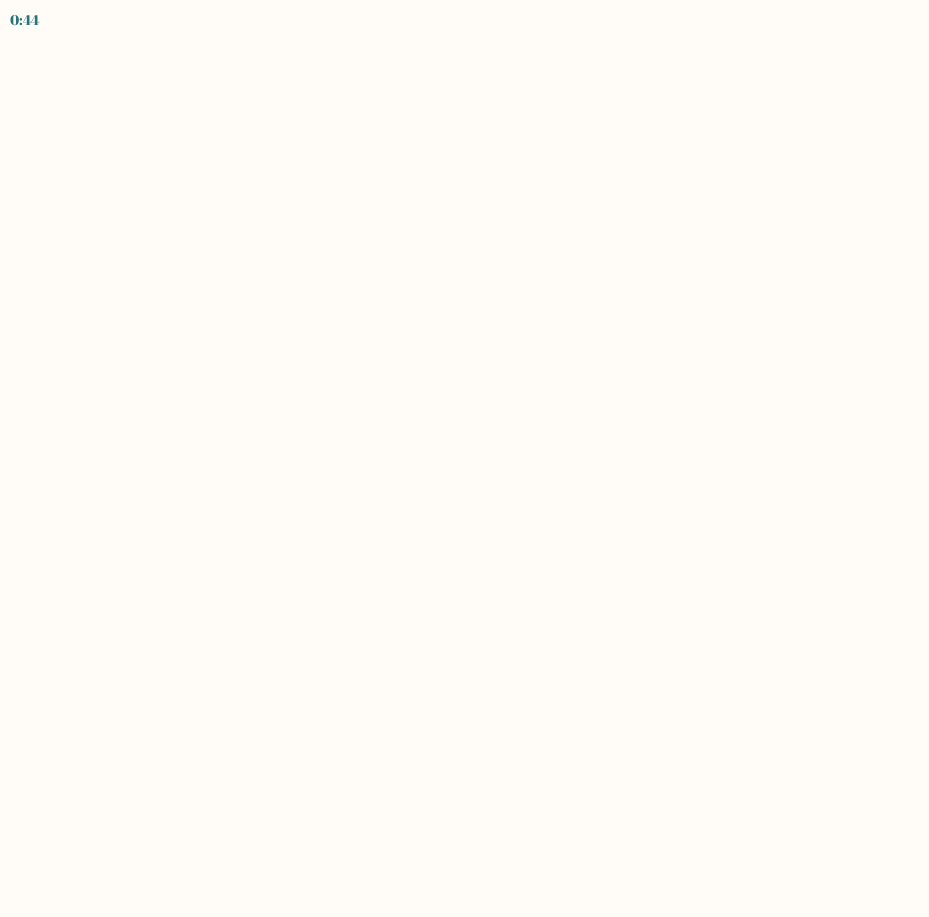 scroll, scrollTop: 0, scrollLeft: 0, axis: both 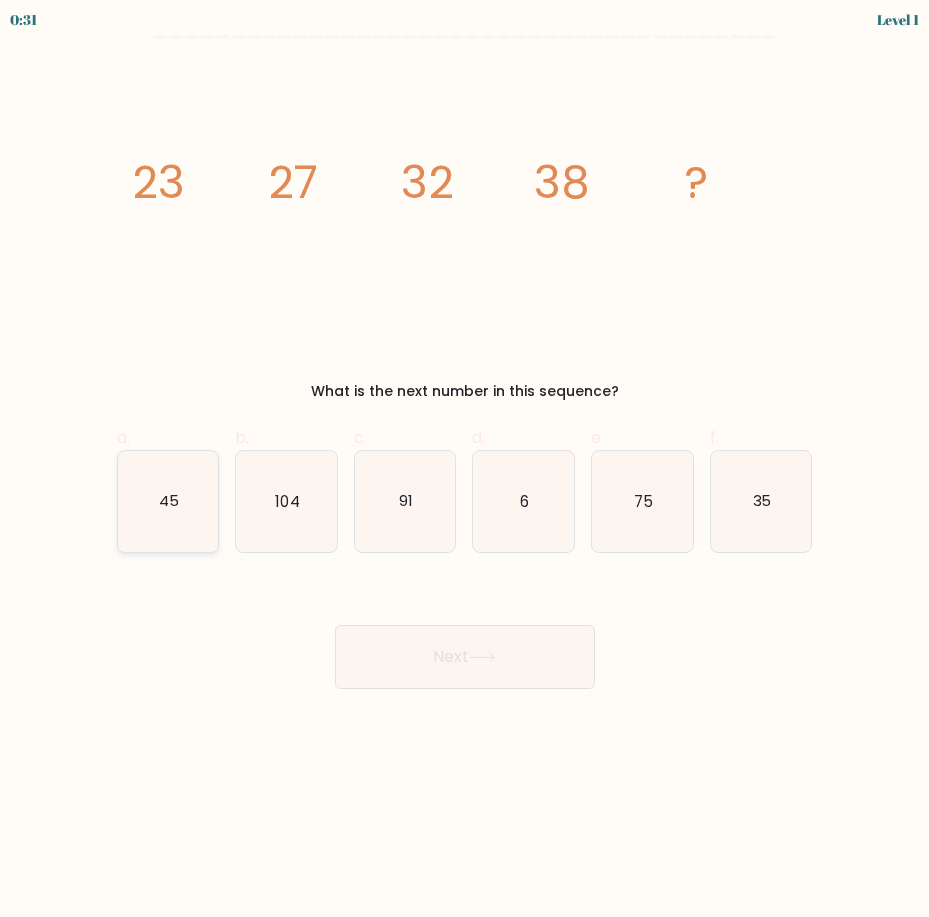 click on "45" at bounding box center [168, 501] 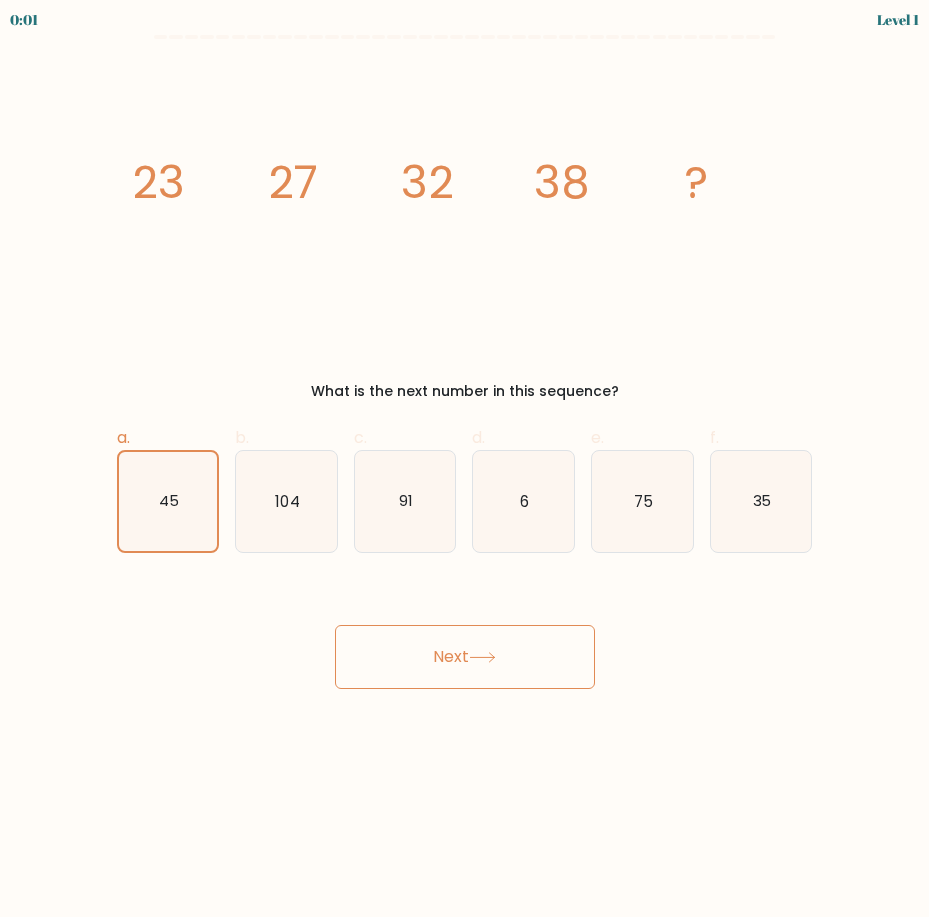 click on "Next" at bounding box center [465, 657] 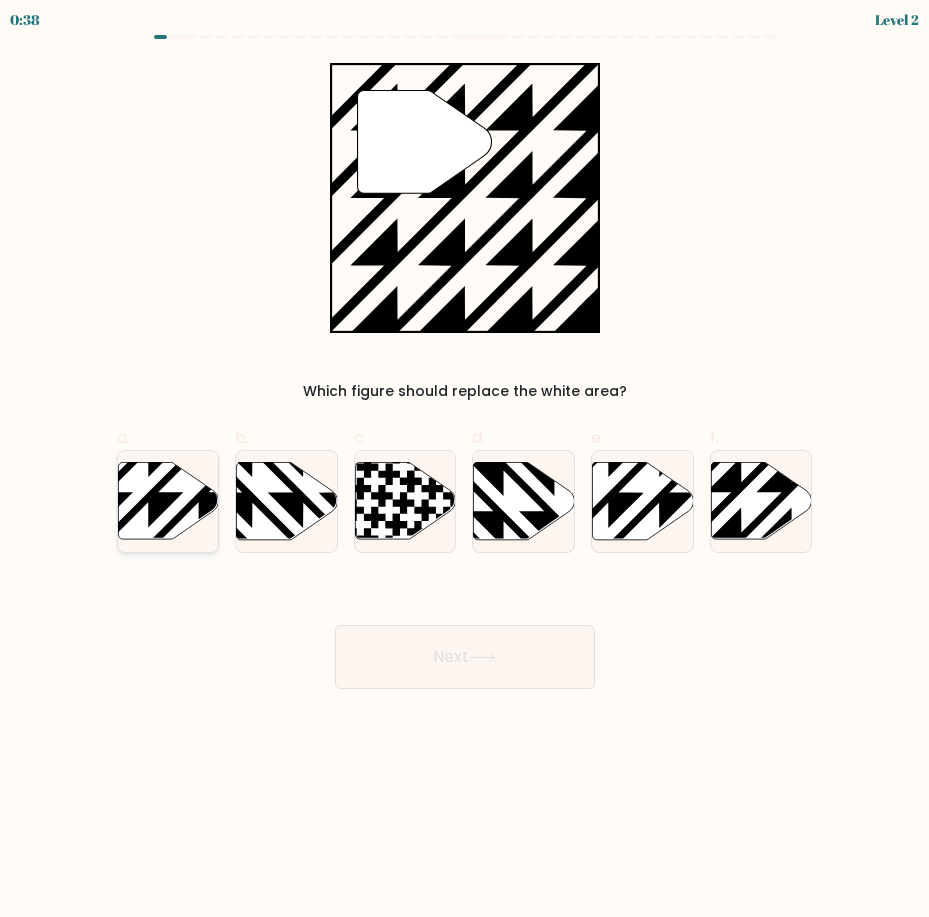 click at bounding box center [168, 500] 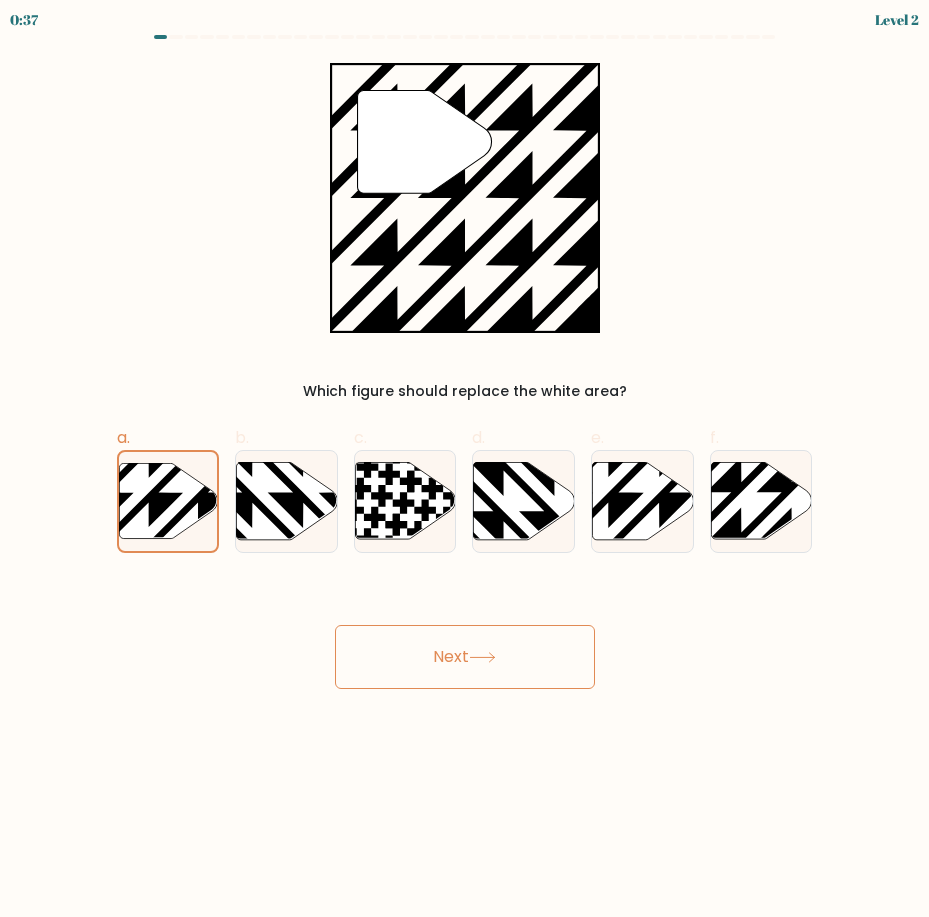 click on "Next" at bounding box center [465, 657] 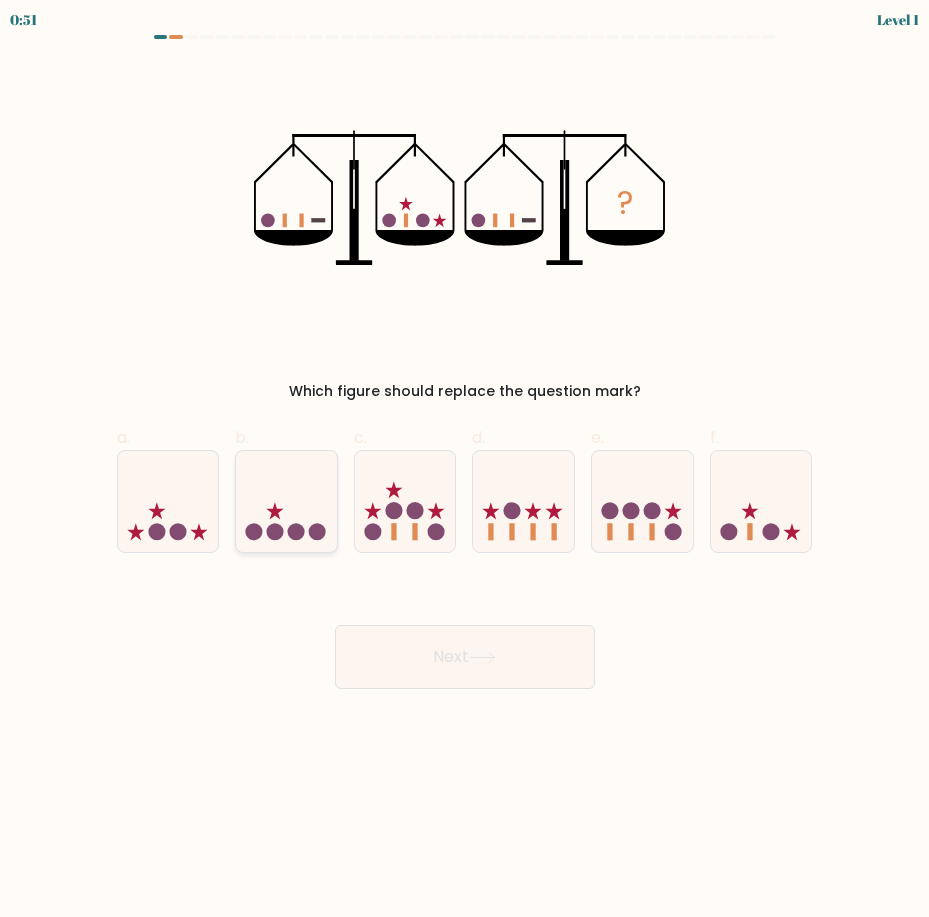 click at bounding box center [286, 501] 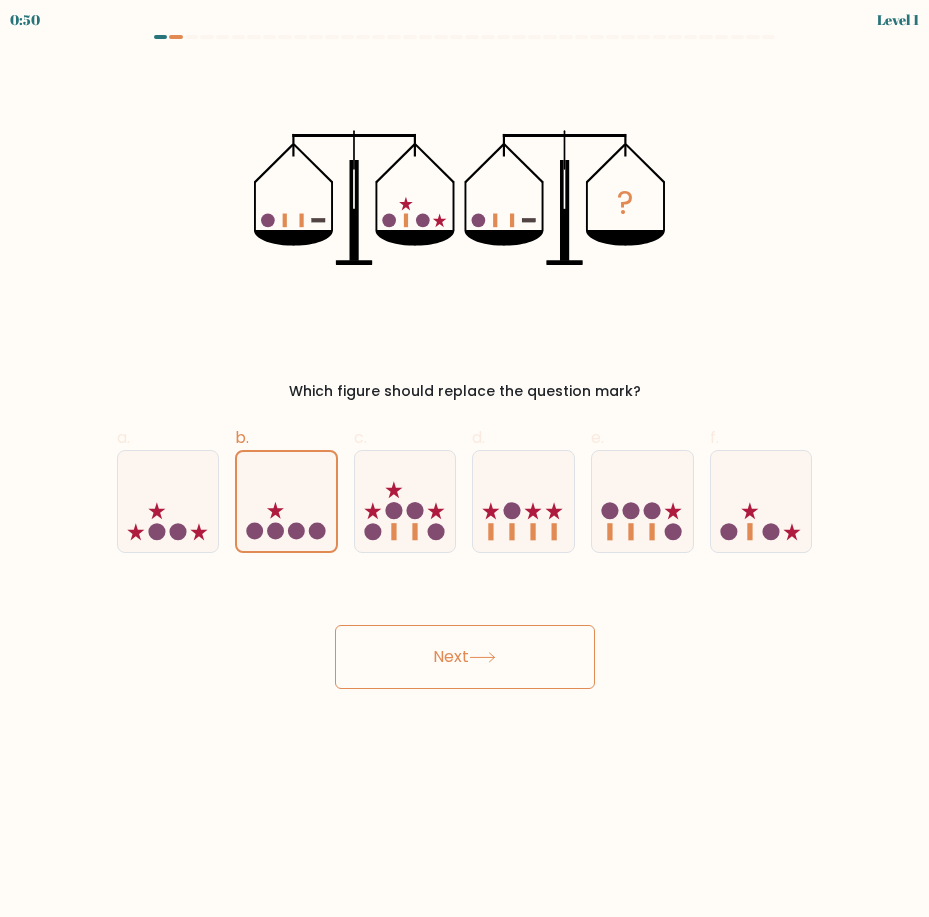 click on "Next" at bounding box center [465, 657] 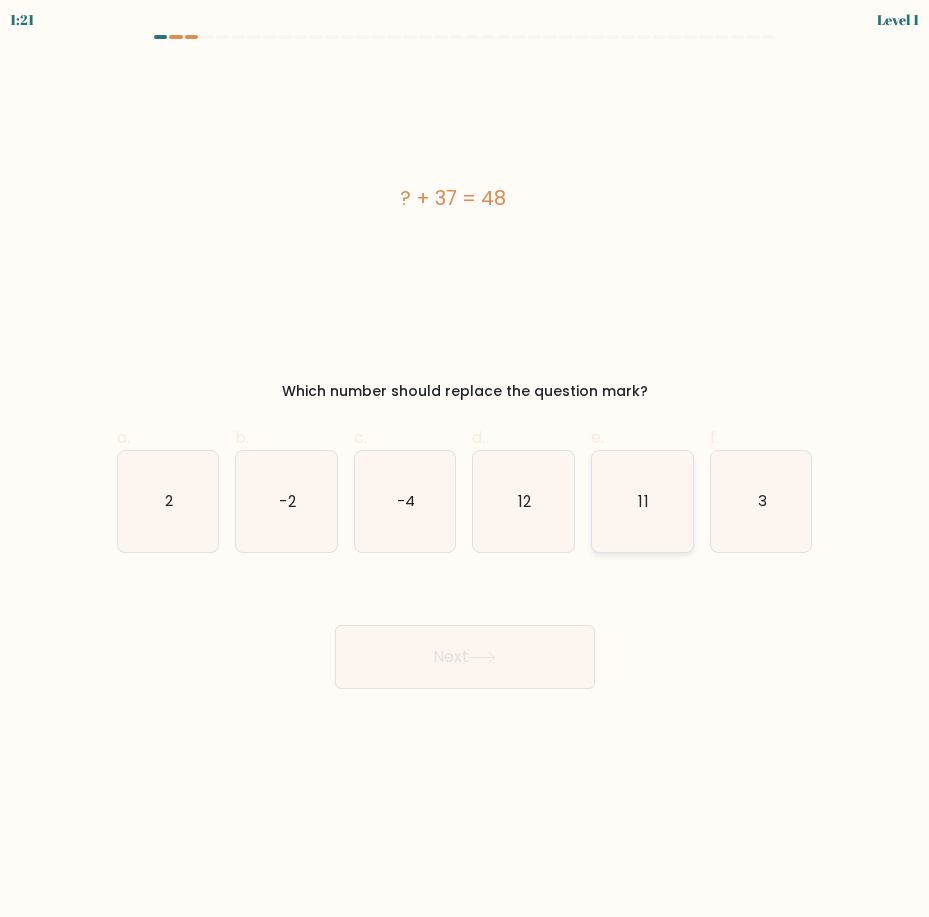 click on "11" at bounding box center [642, 501] 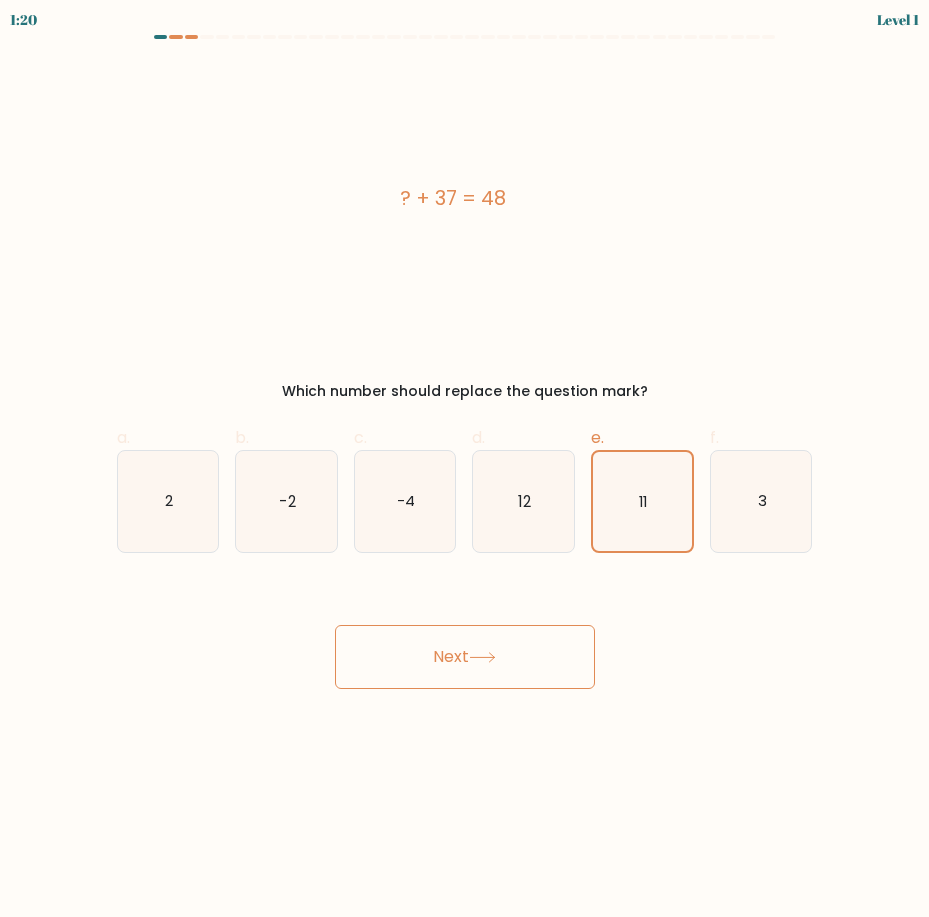 click on "Next" at bounding box center [465, 657] 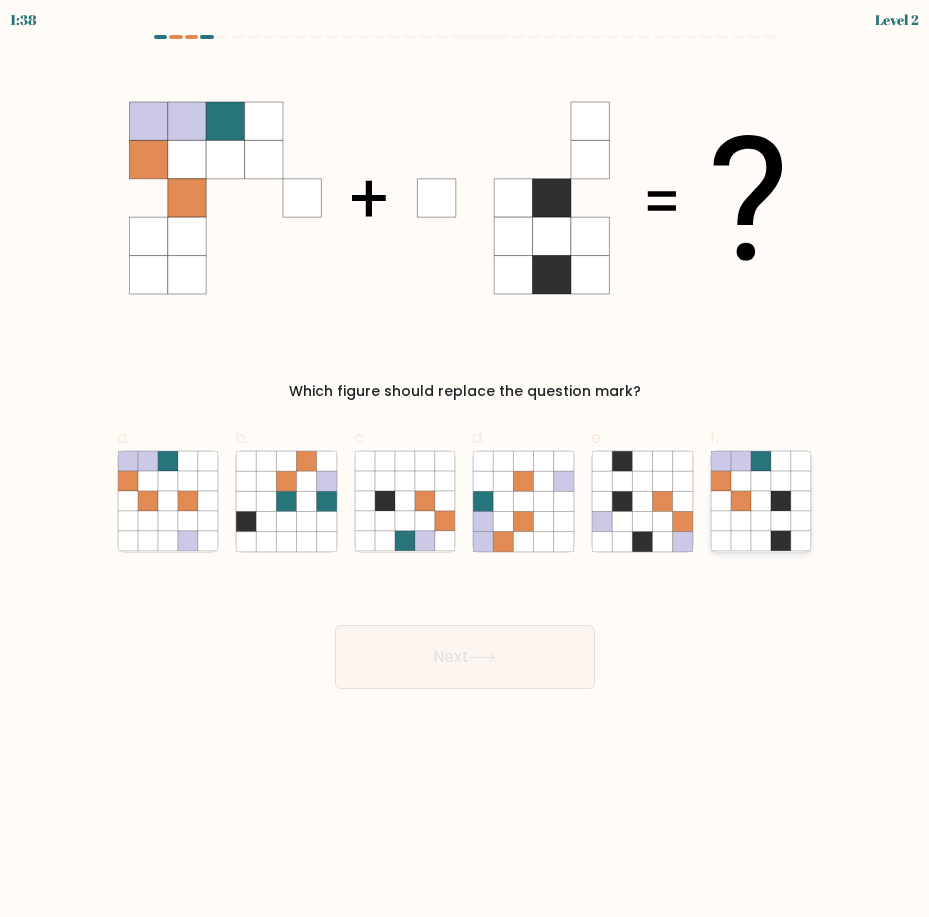 click at bounding box center (761, 521) 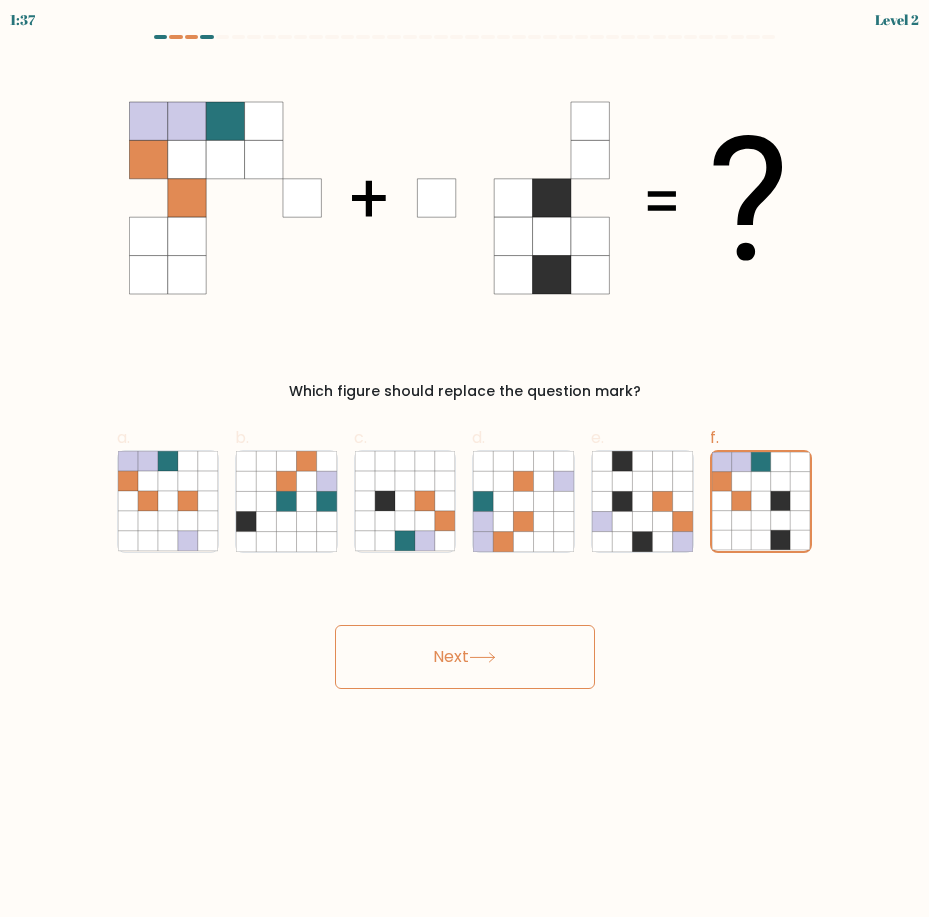 click on "Next" at bounding box center (465, 657) 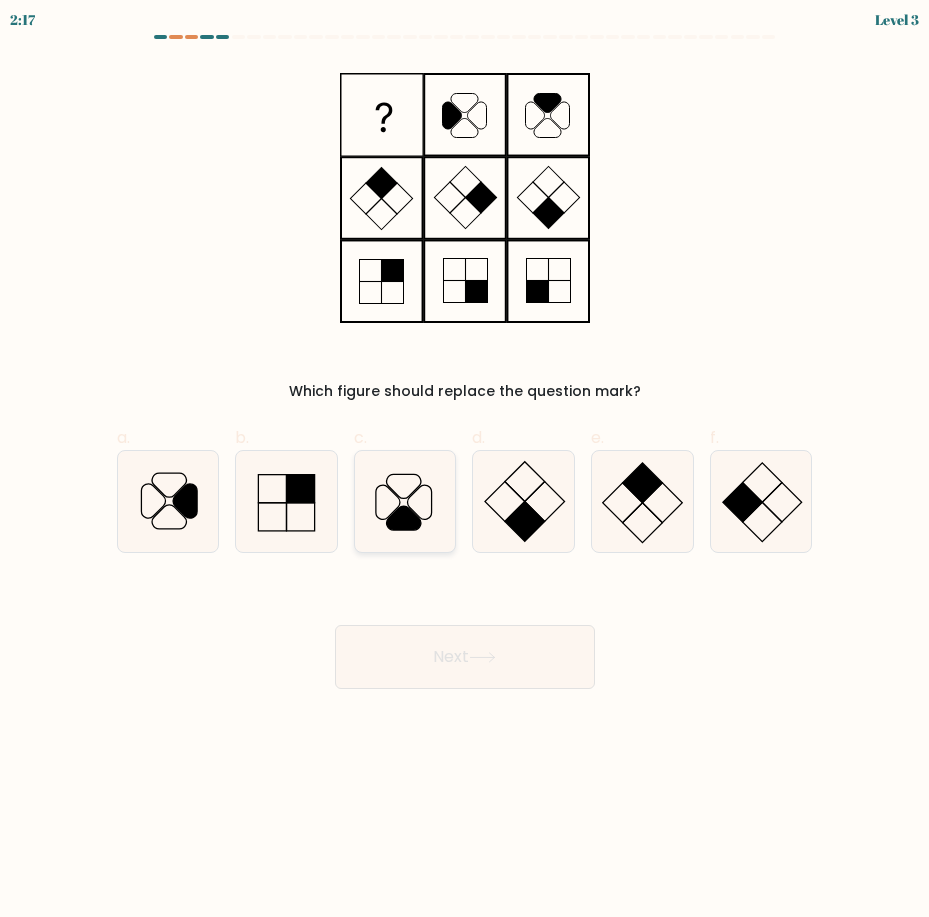 click at bounding box center [404, 518] 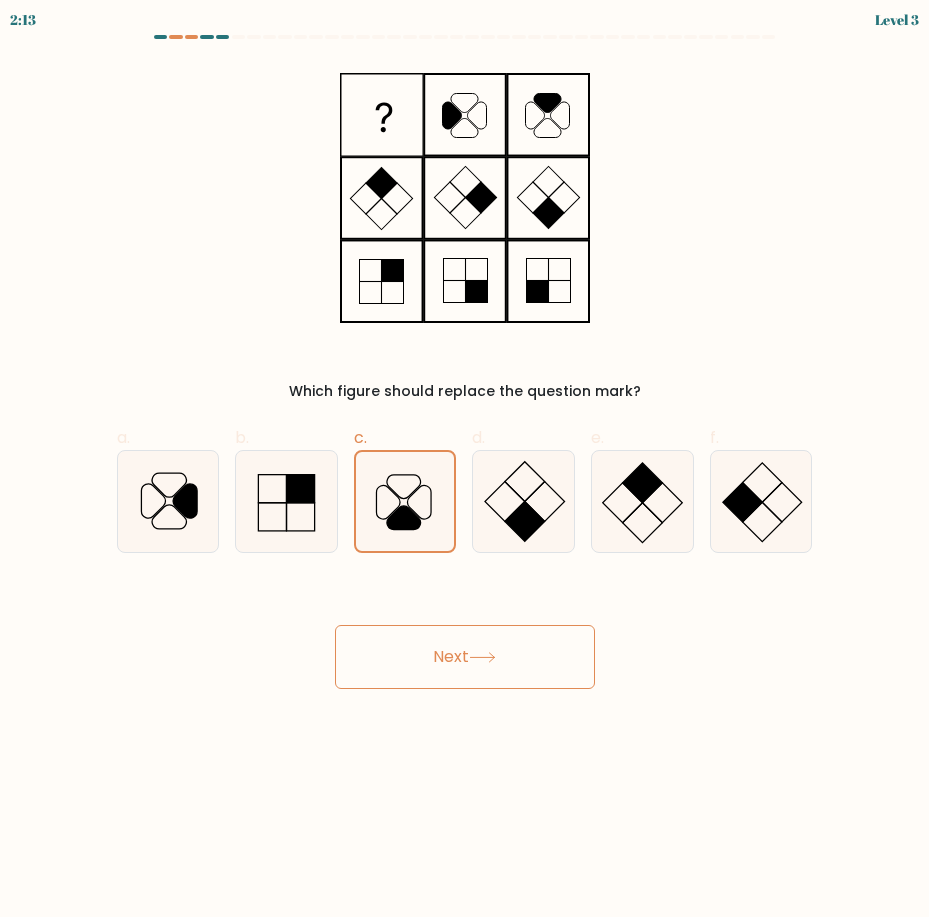click on "Next" at bounding box center [465, 657] 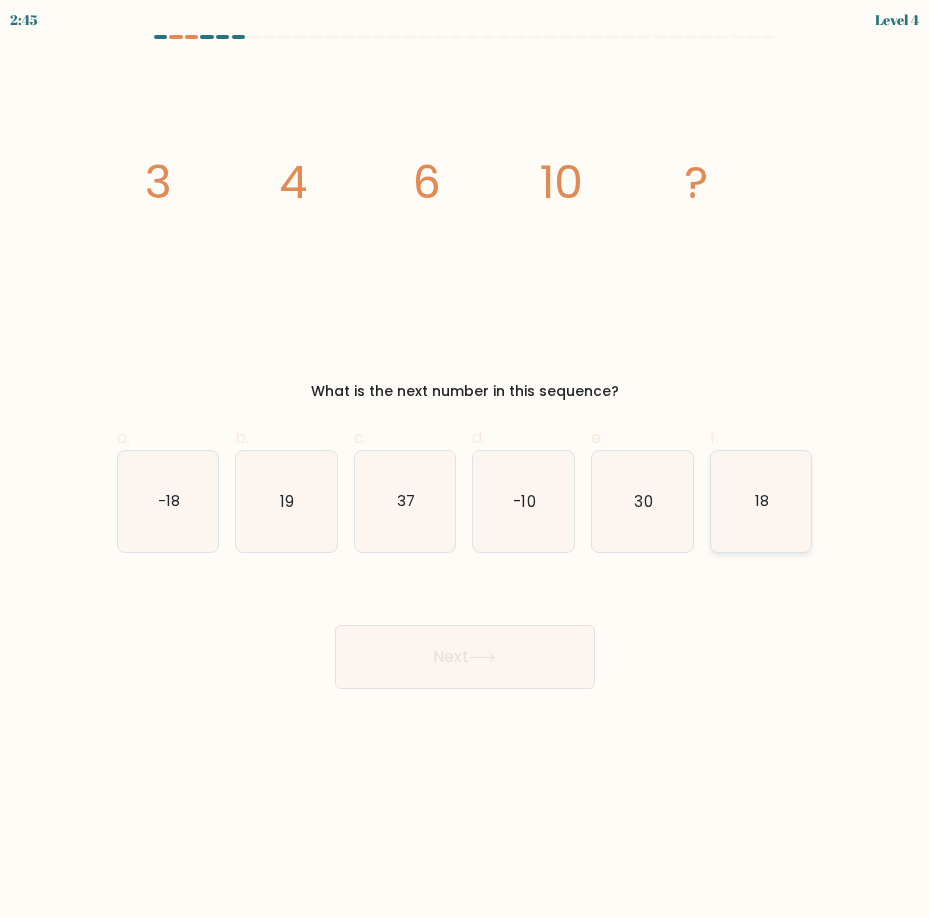 click on "18" at bounding box center (761, 501) 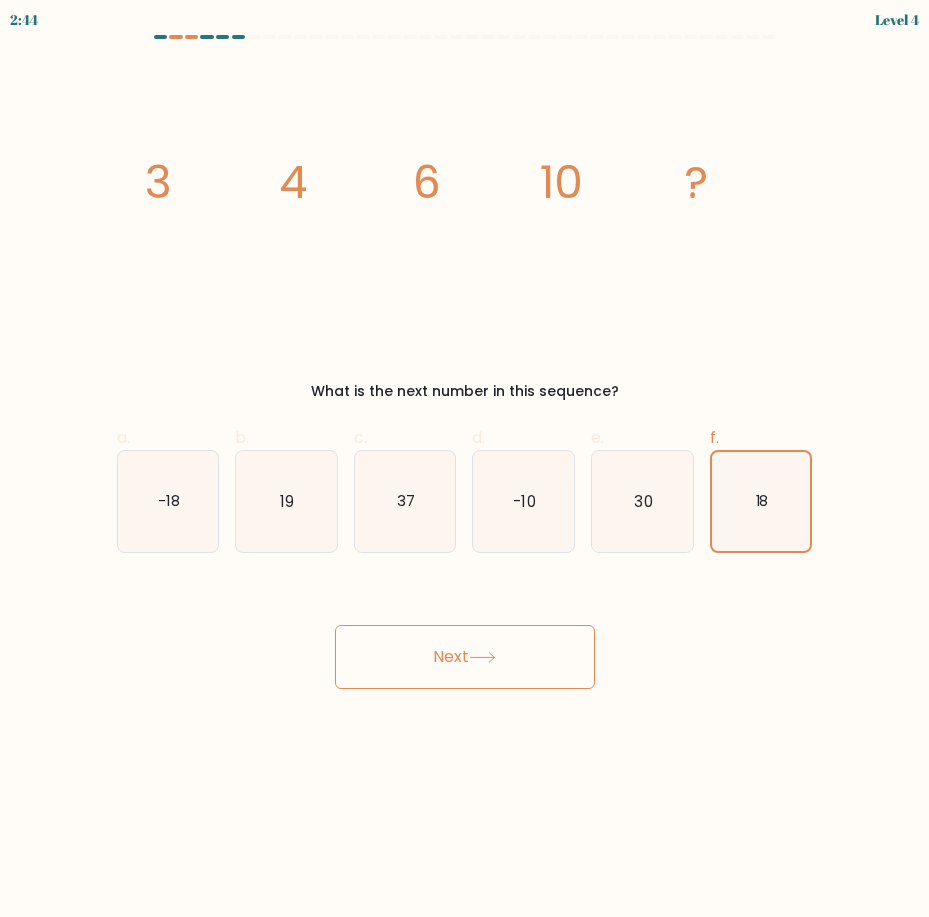 click on "Next" at bounding box center (465, 657) 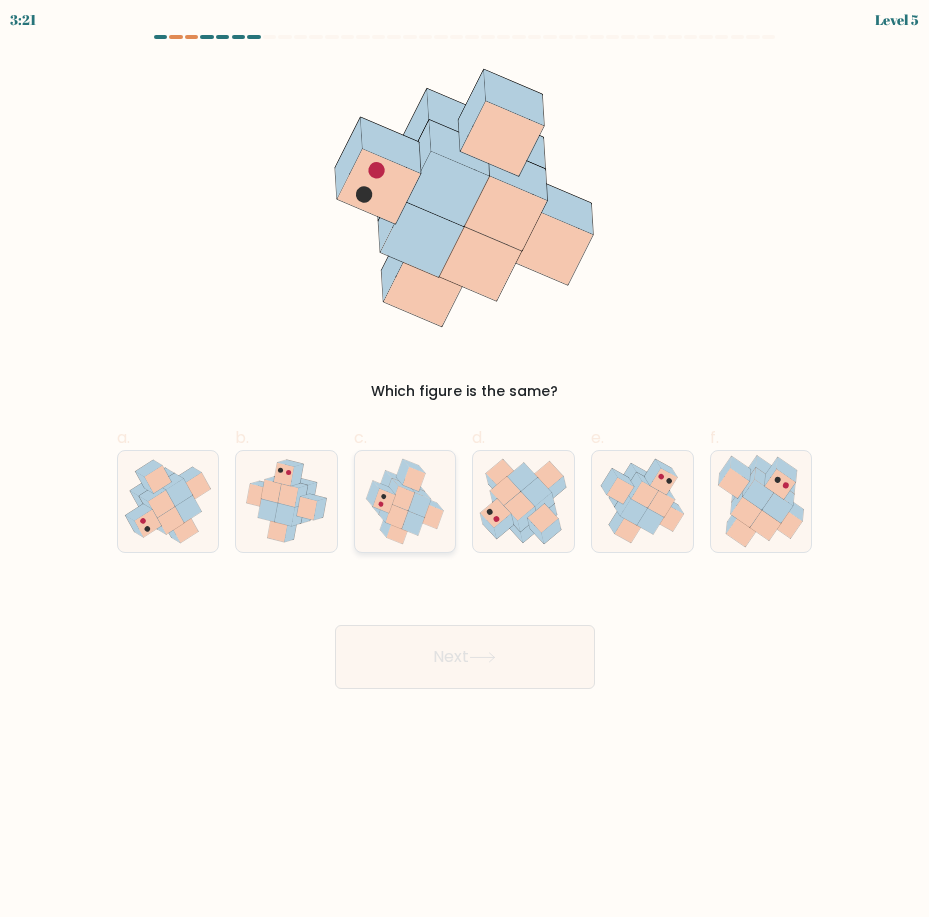click at bounding box center (413, 523) 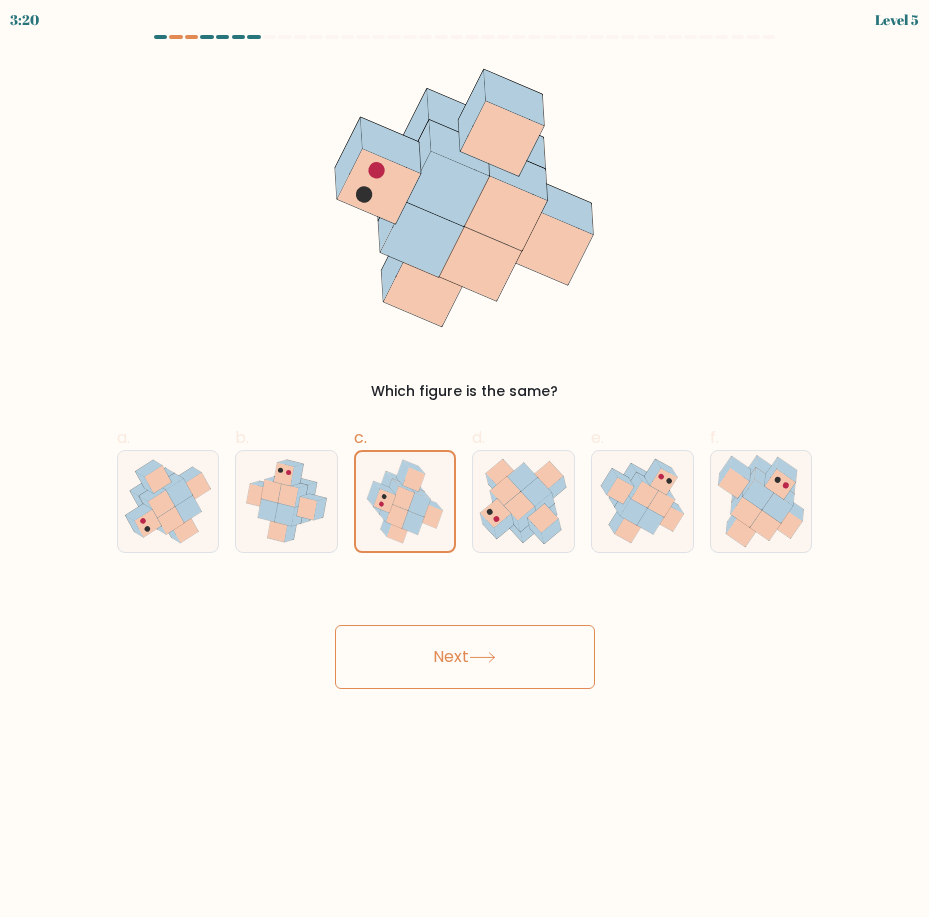 click on "Next" at bounding box center [465, 657] 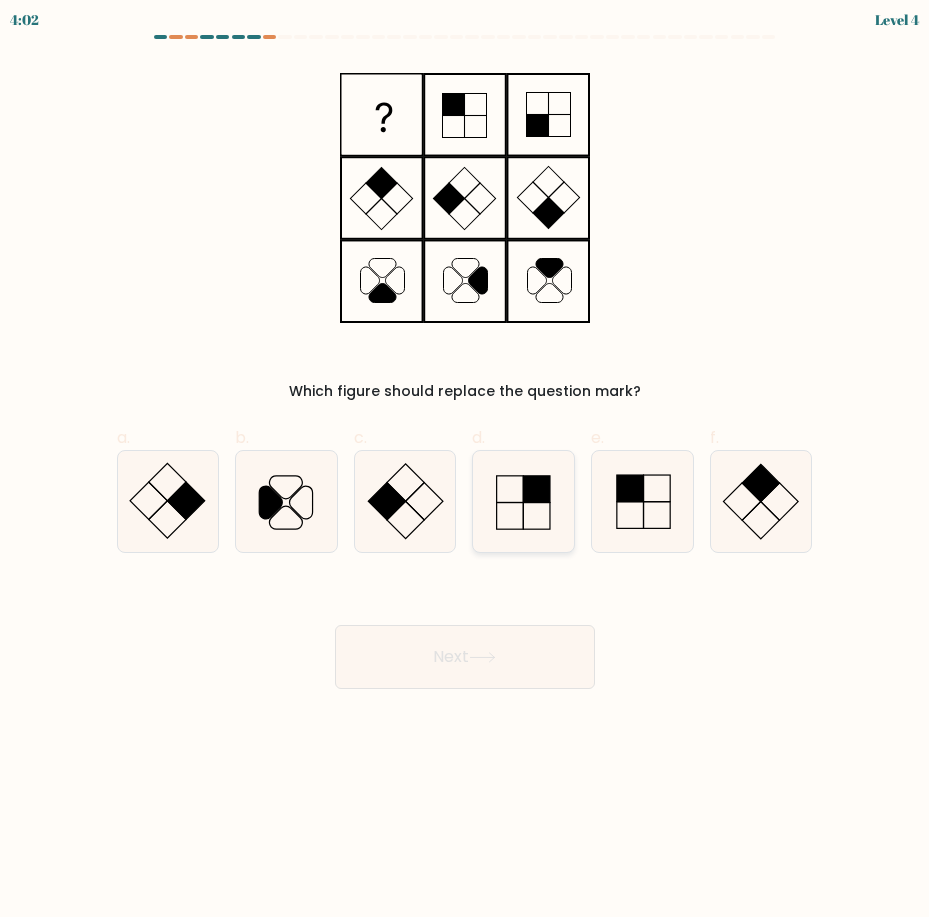 click at bounding box center [523, 501] 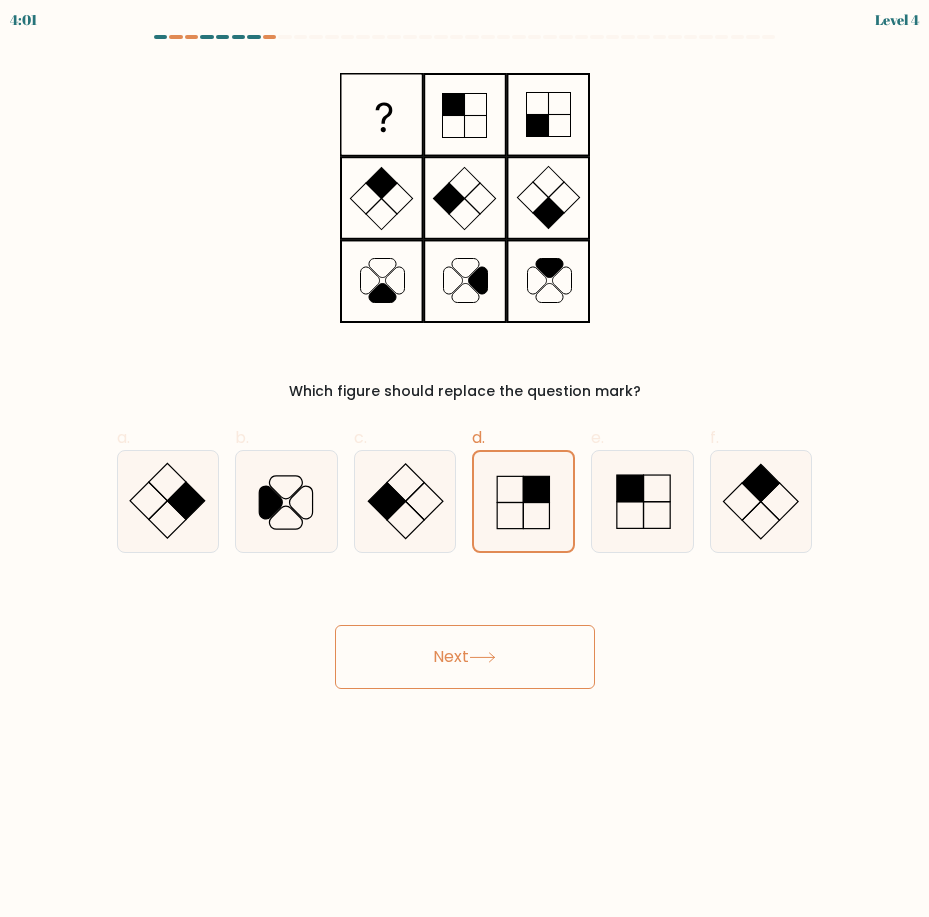 click on "Next" at bounding box center (465, 657) 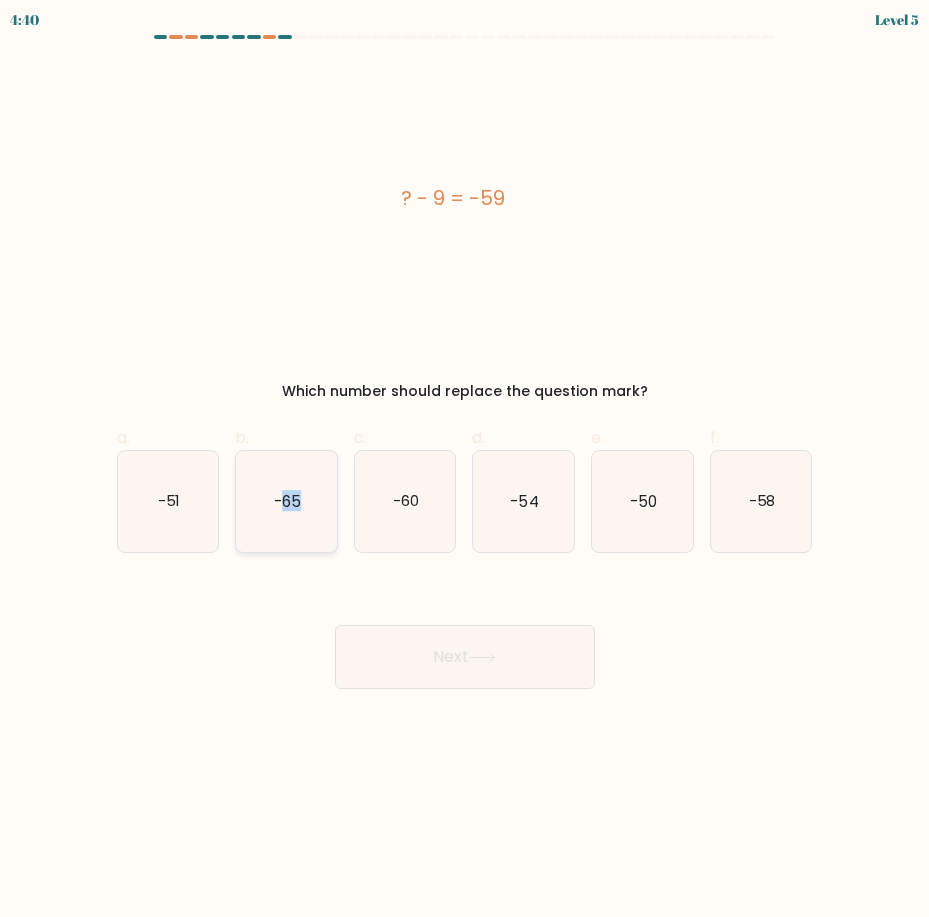click on "-65" at bounding box center [286, 501] 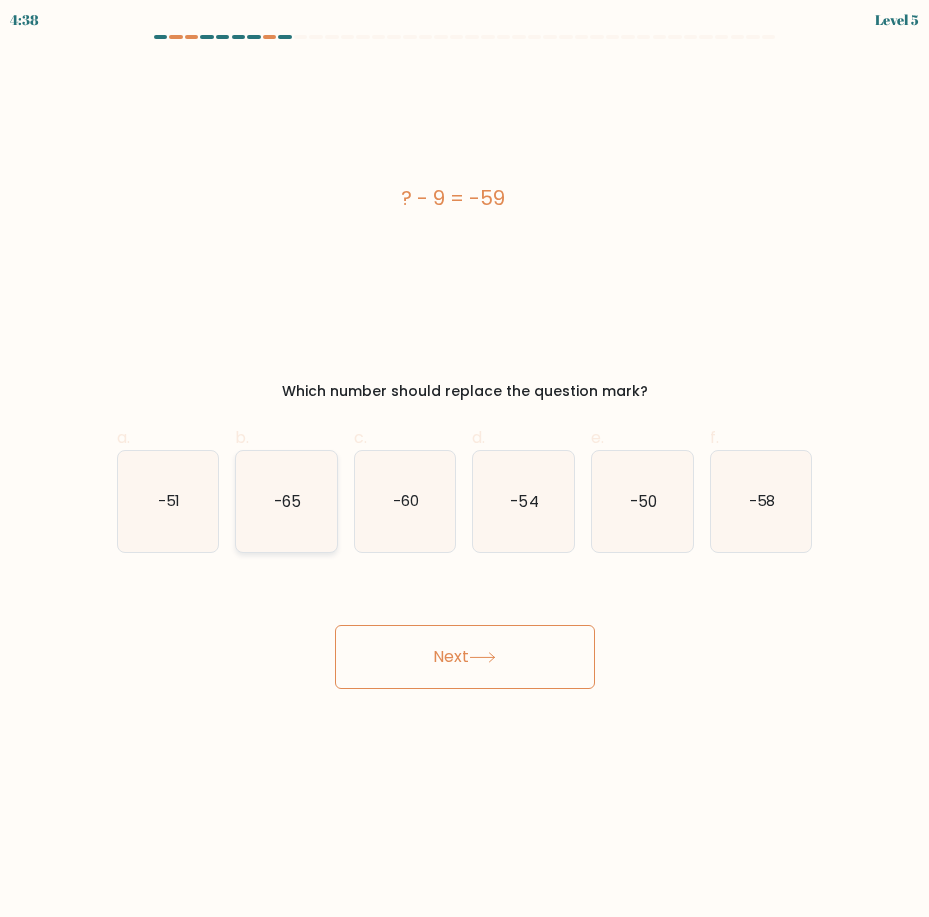click on "-65" at bounding box center [286, 501] 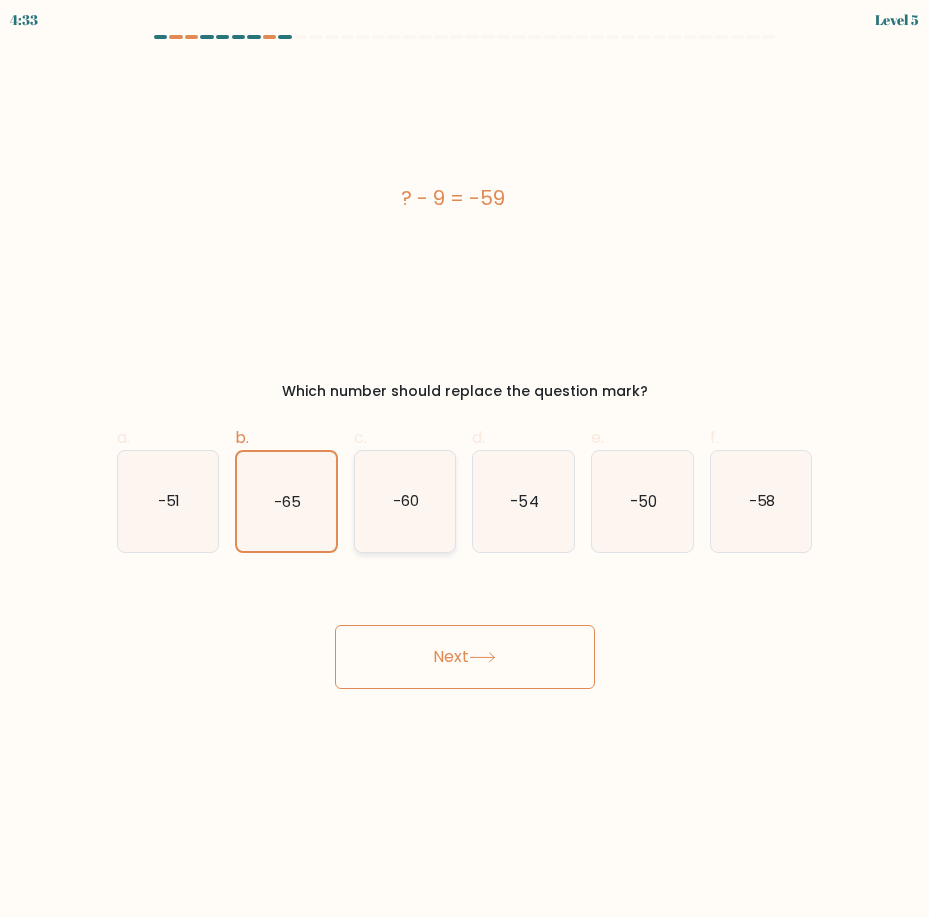 click on "-60" at bounding box center [406, 500] 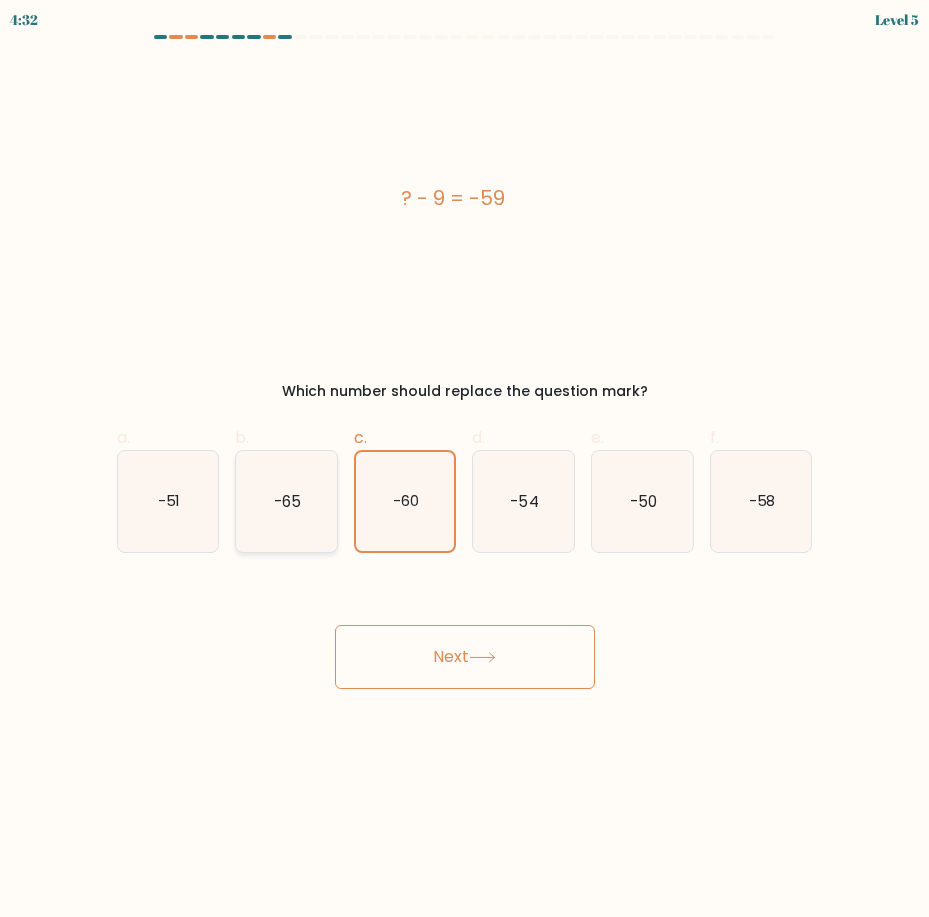click on "-65" at bounding box center [286, 501] 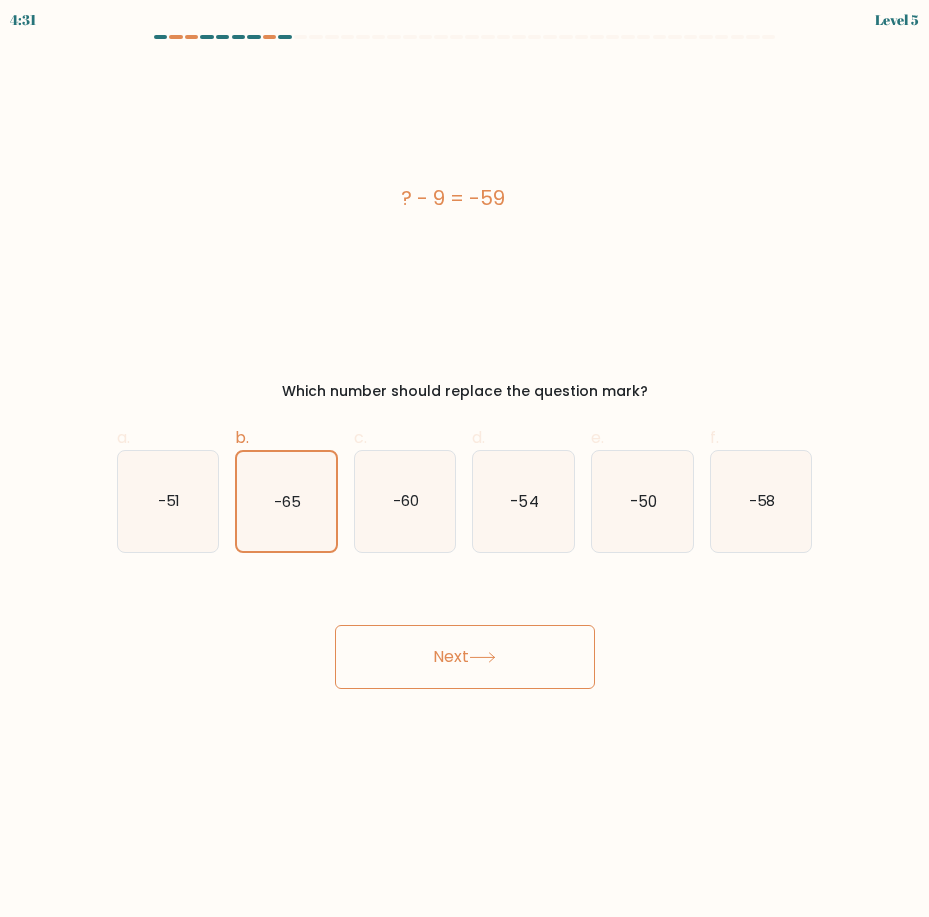 click on "Next" at bounding box center (465, 657) 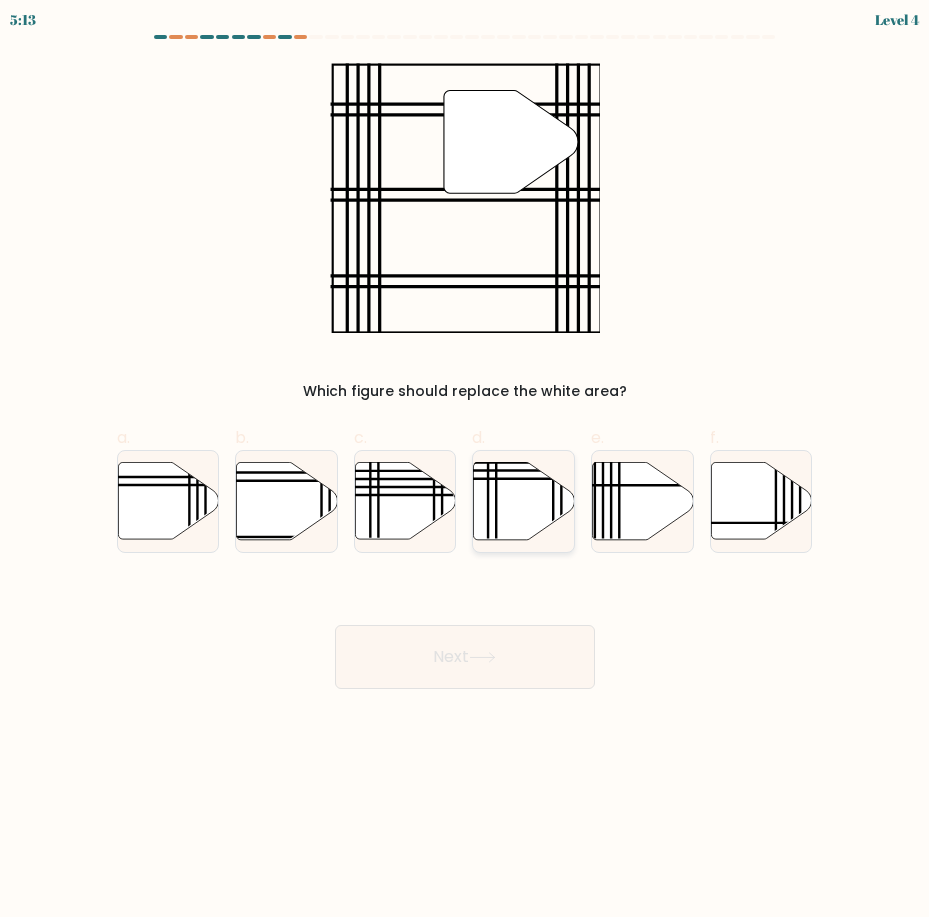 click at bounding box center [524, 500] 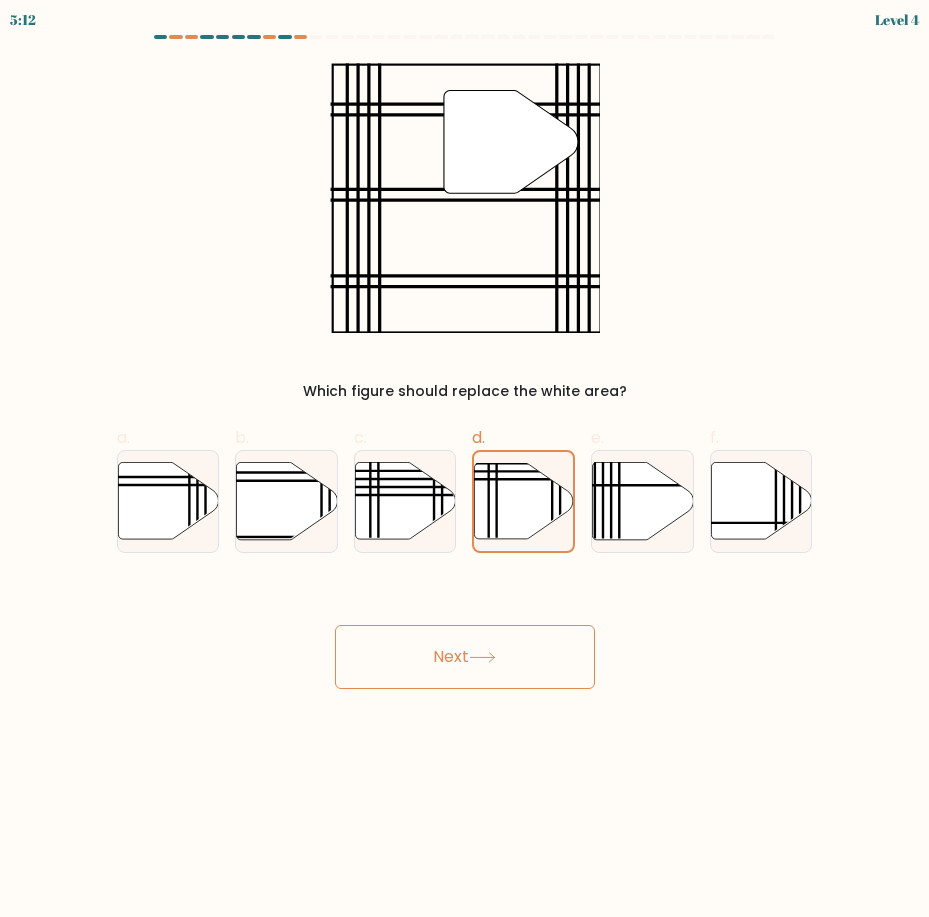 click on "Next" at bounding box center [465, 657] 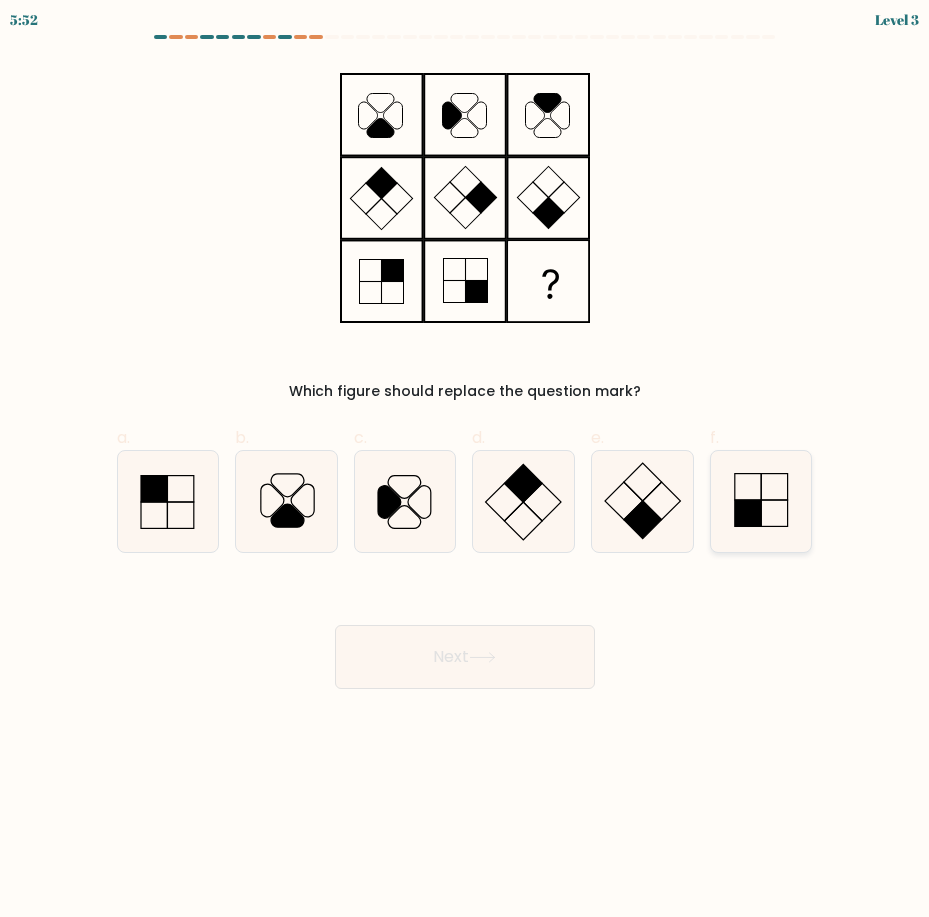 click at bounding box center (761, 501) 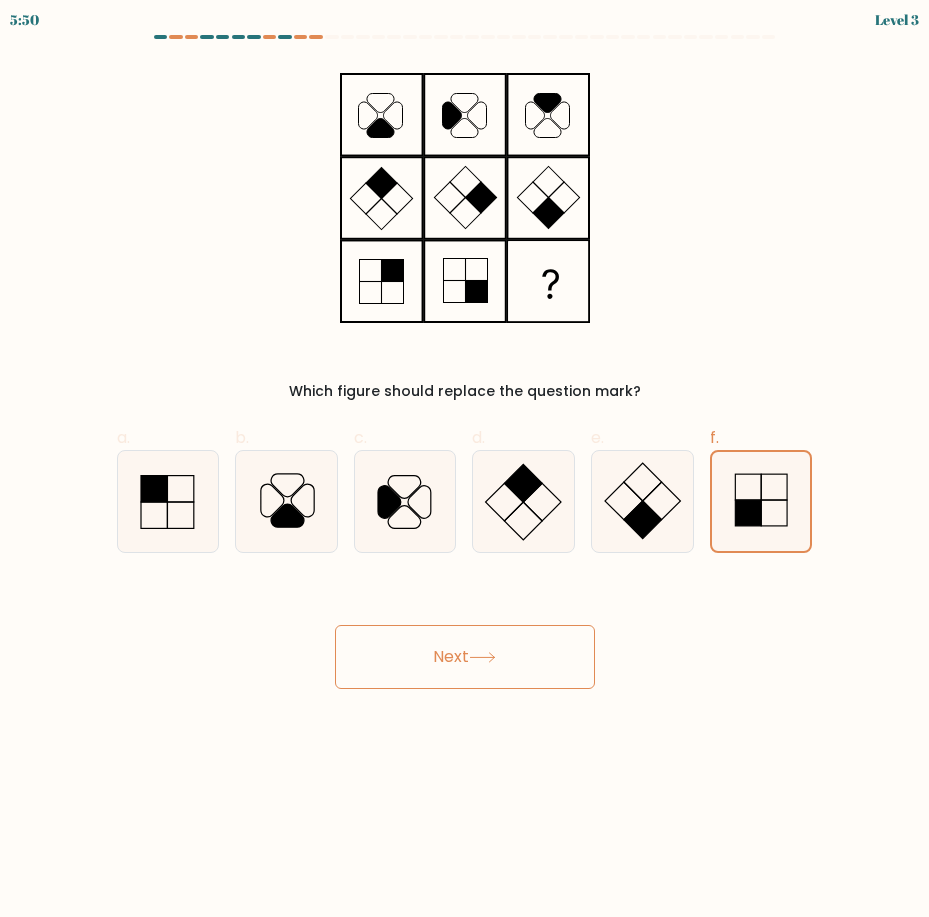 click on "Next" at bounding box center (465, 657) 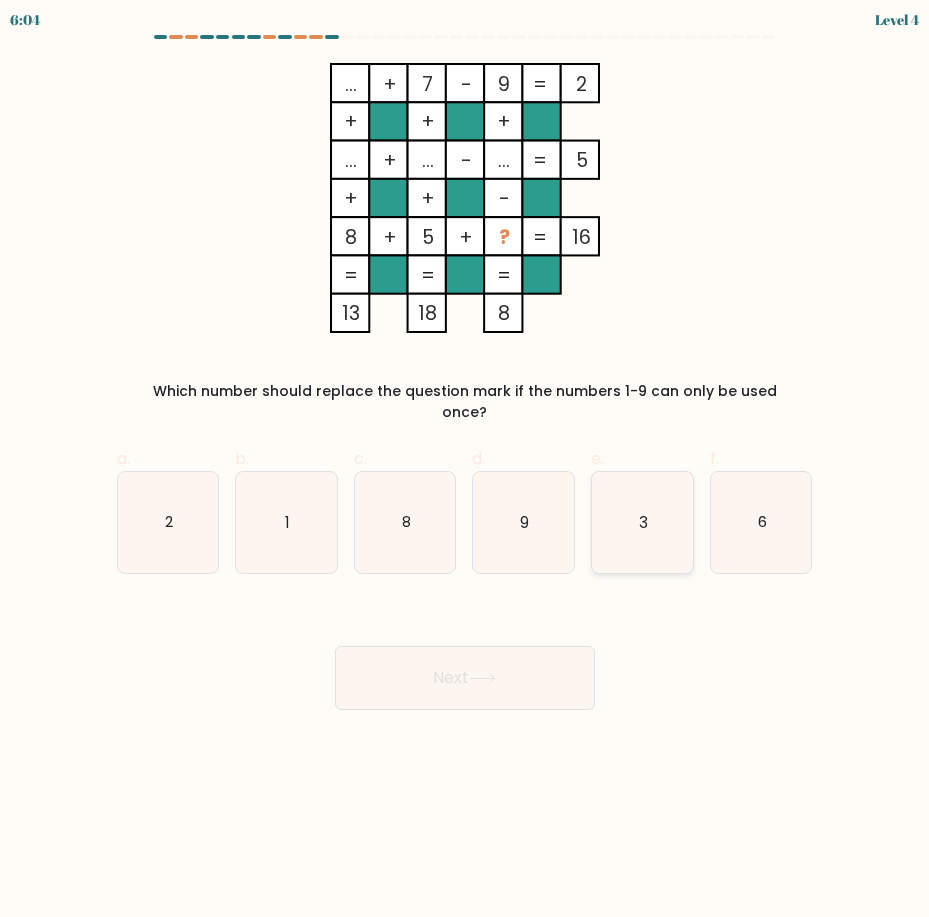 click on "3" at bounding box center (642, 522) 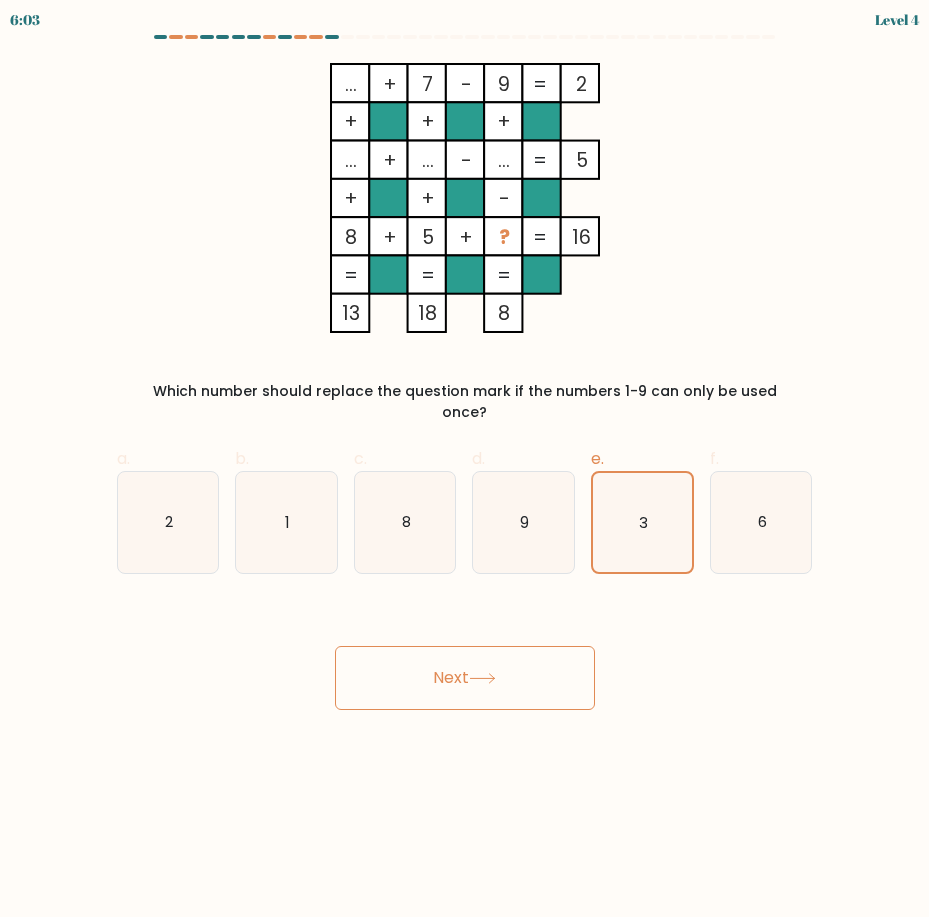 click on "Next" at bounding box center (465, 678) 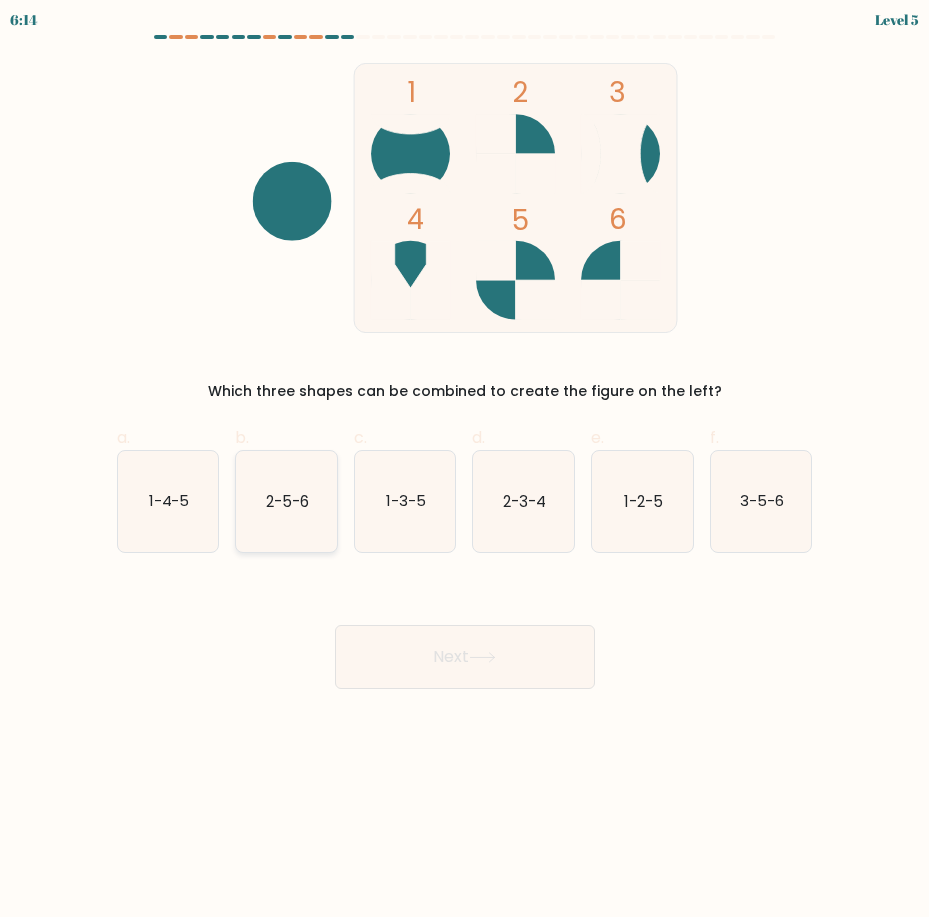 click on "2-5-6" at bounding box center (286, 501) 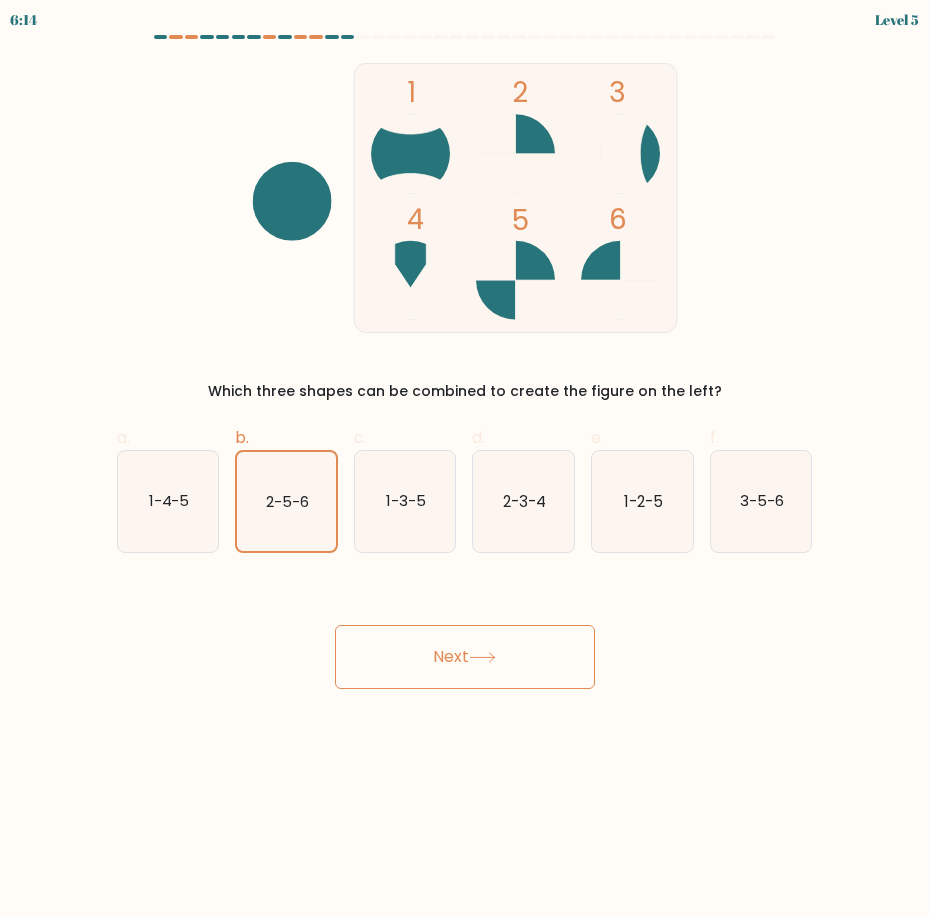 click on "Next" at bounding box center (465, 657) 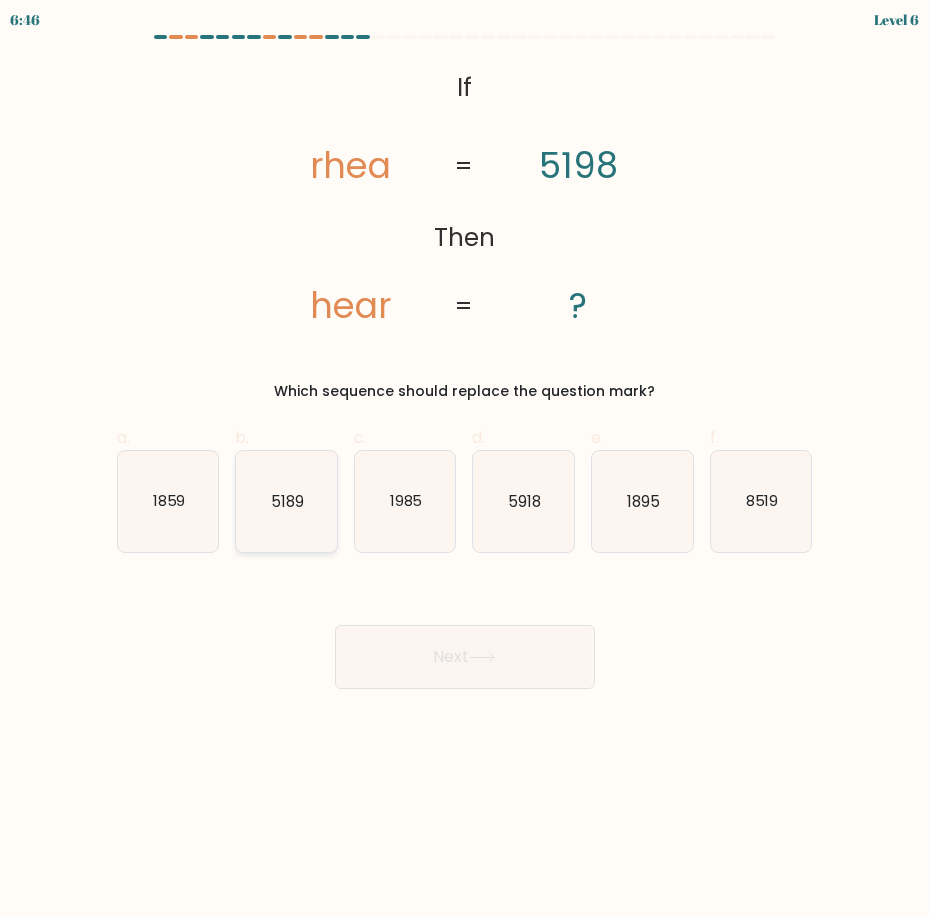 click on "5189" at bounding box center (286, 501) 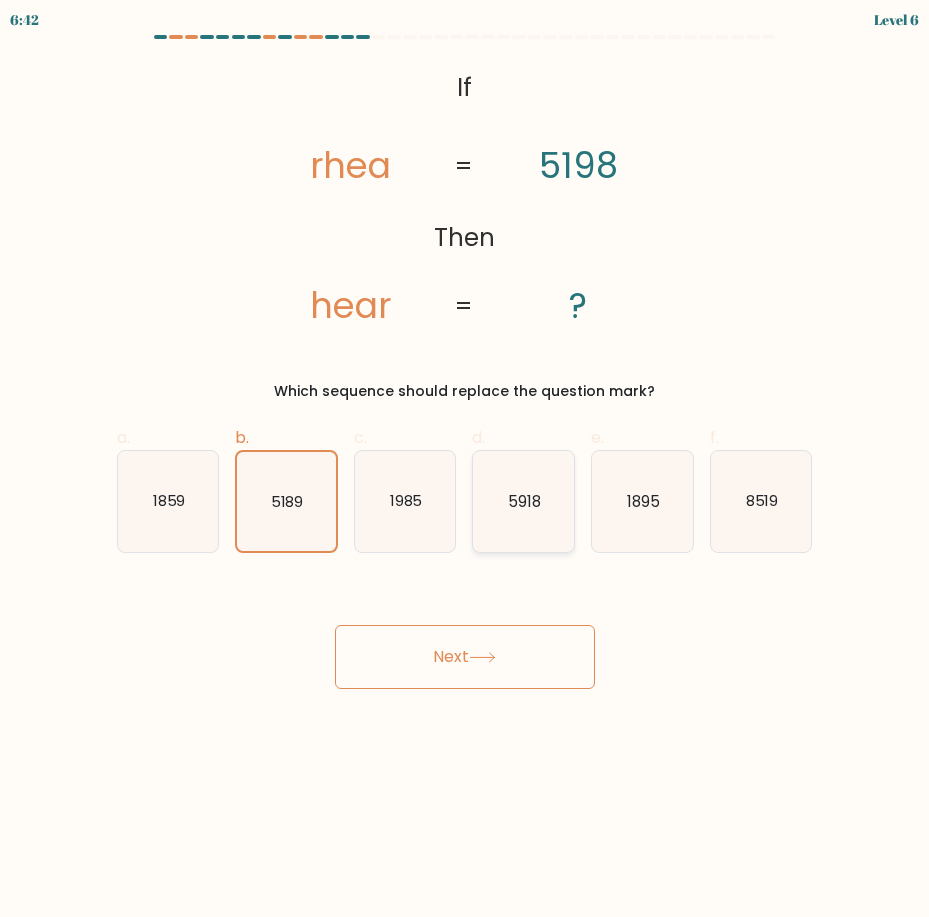 click on "5918" at bounding box center [523, 501] 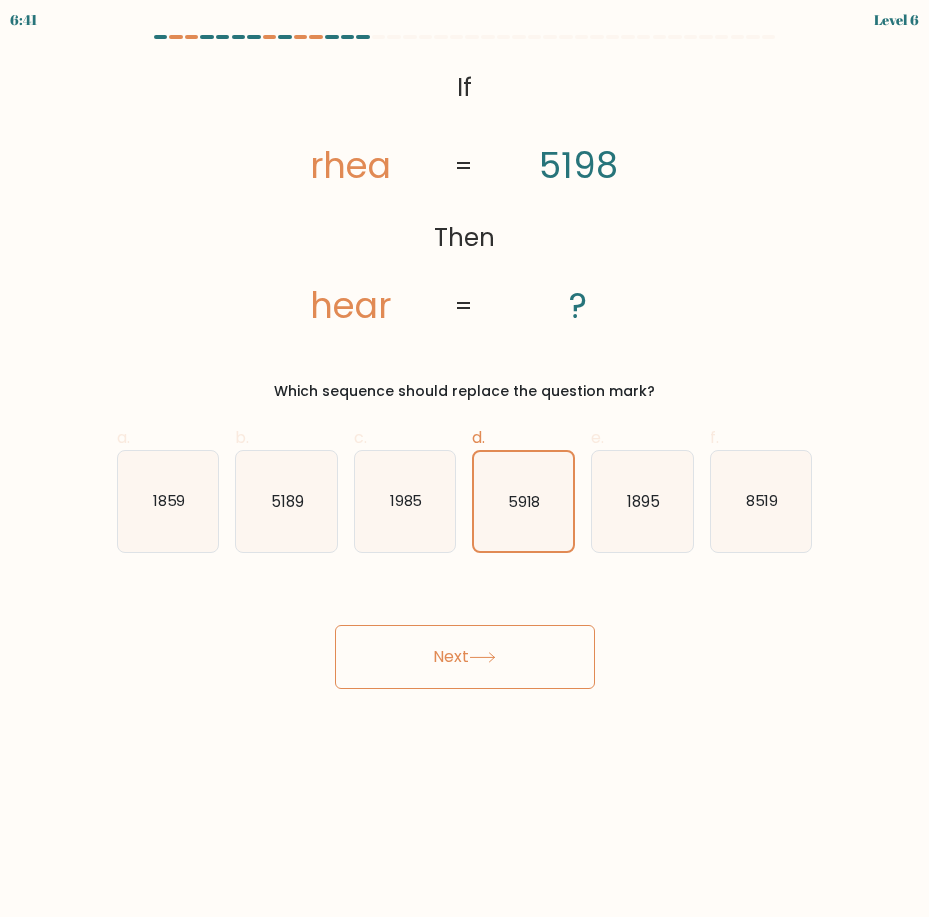 click on "Next" at bounding box center [465, 657] 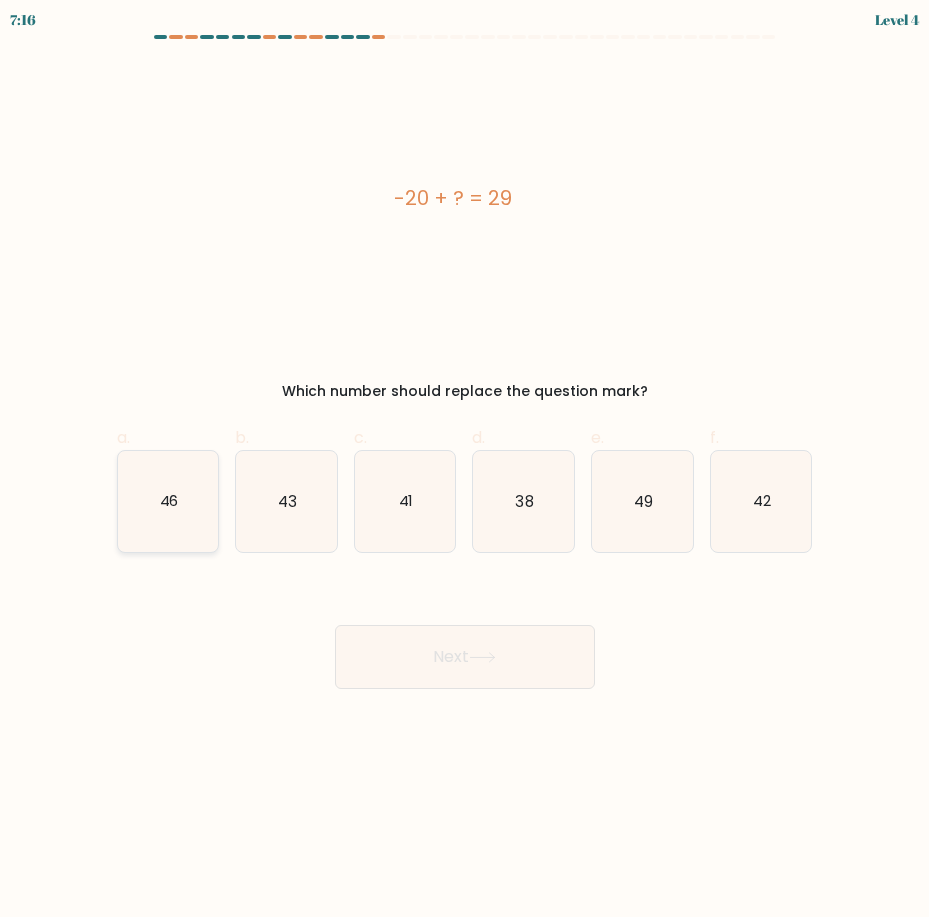 click on "46" at bounding box center [168, 500] 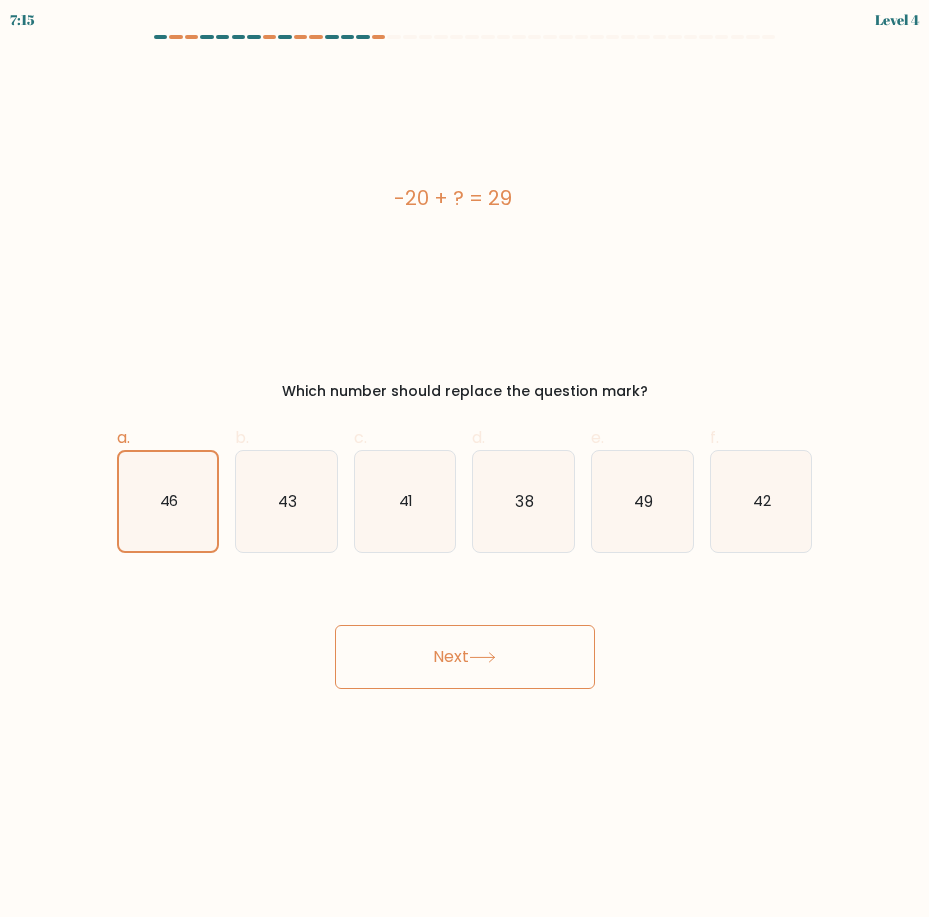 click on "Next" at bounding box center (465, 657) 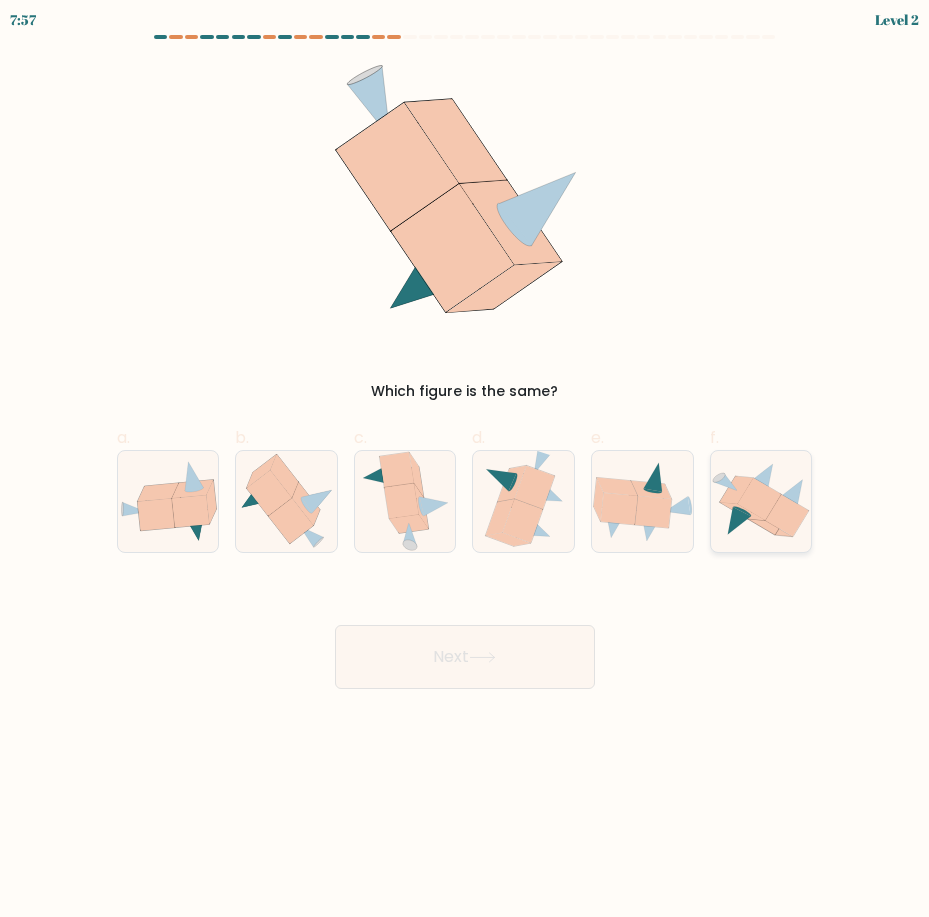 click at bounding box center [760, 499] 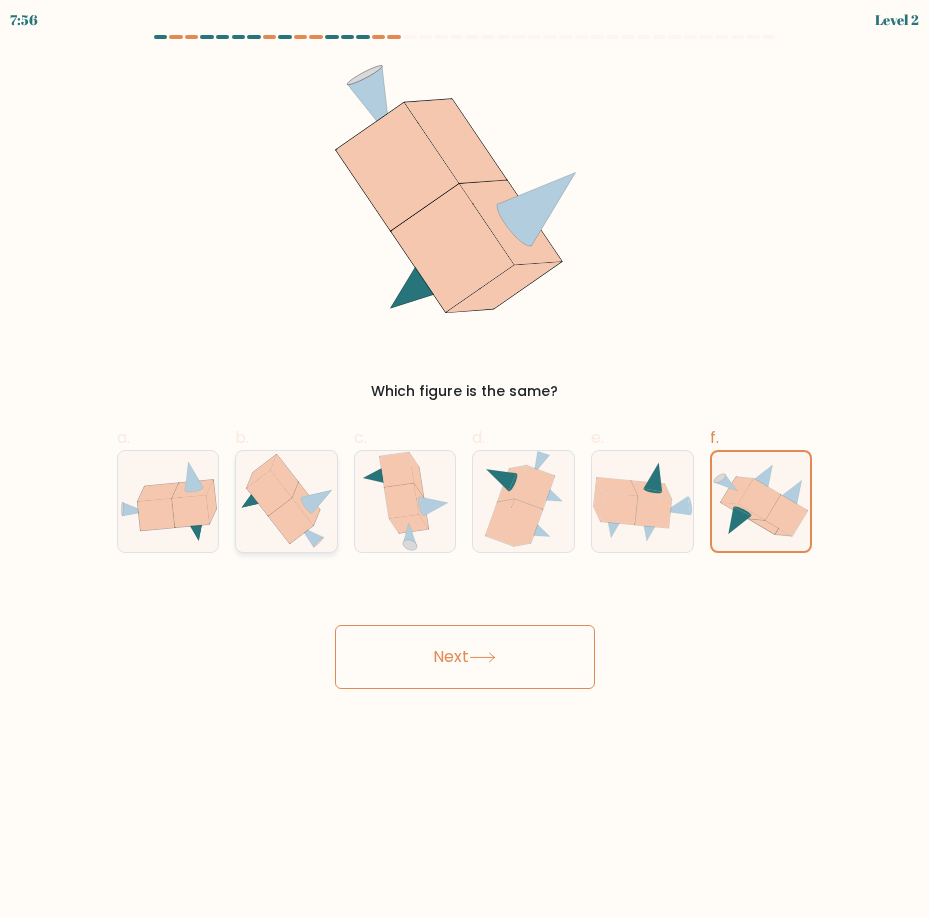 click at bounding box center (269, 492) 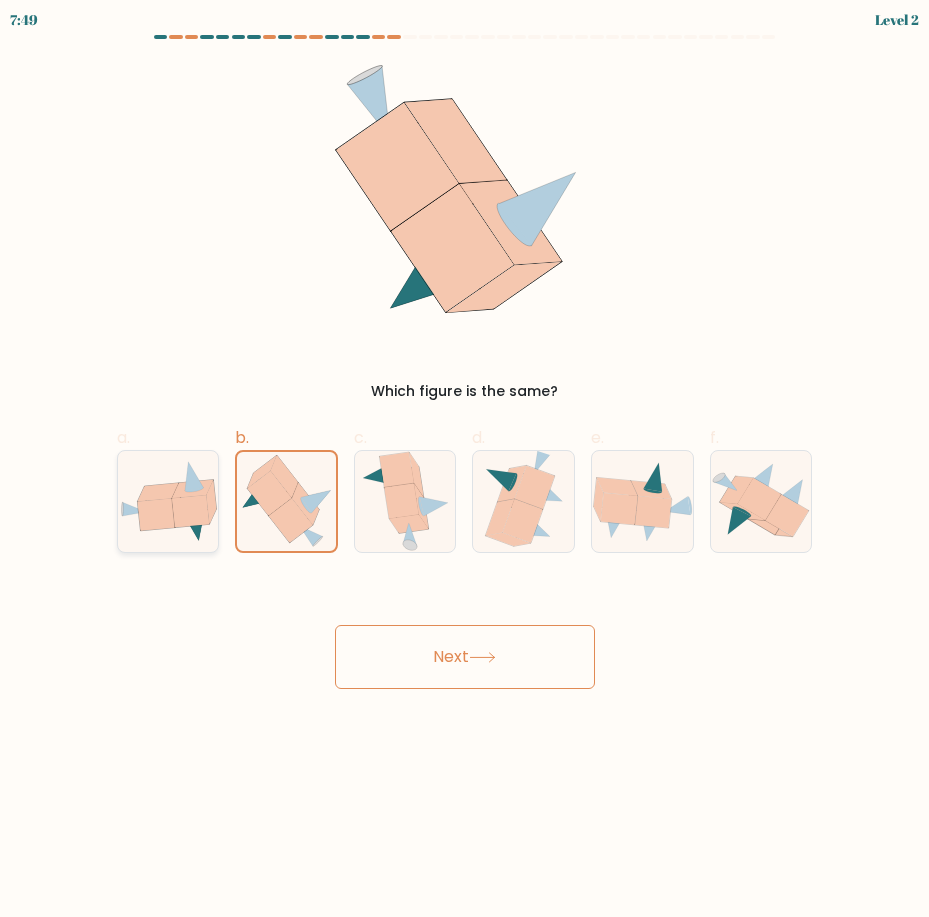 drag, startPoint x: 194, startPoint y: 498, endPoint x: 191, endPoint y: 515, distance: 17.262676 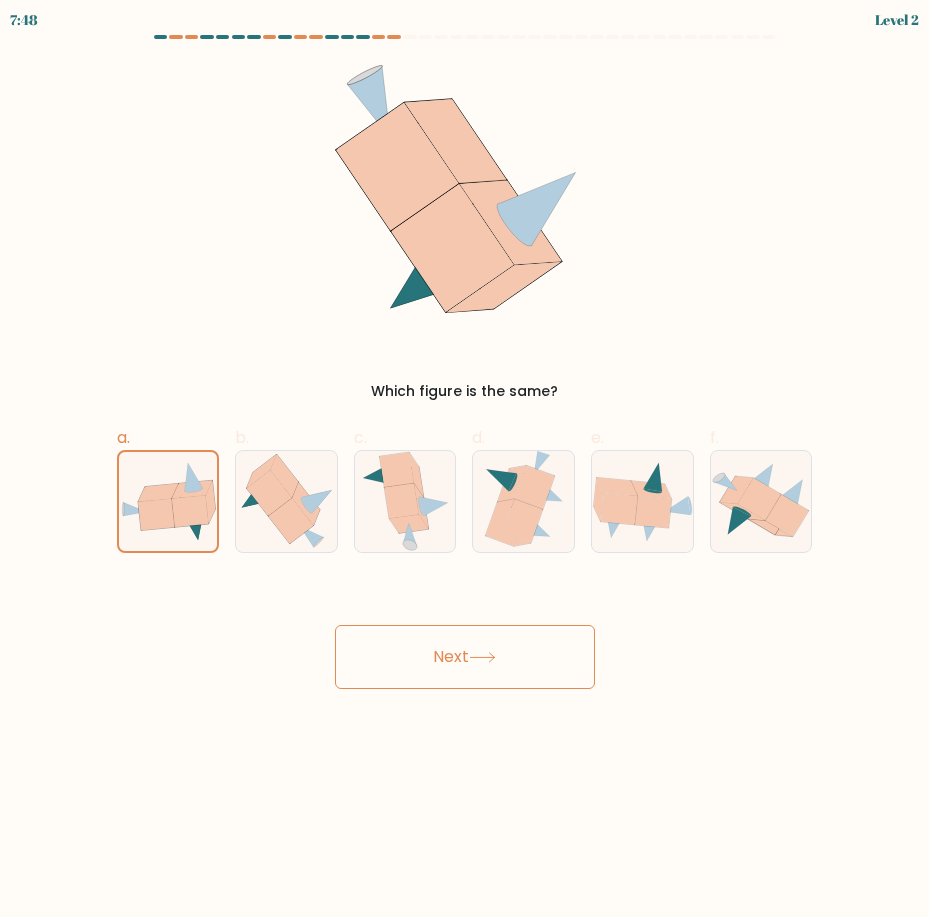 click on "Next" at bounding box center [465, 657] 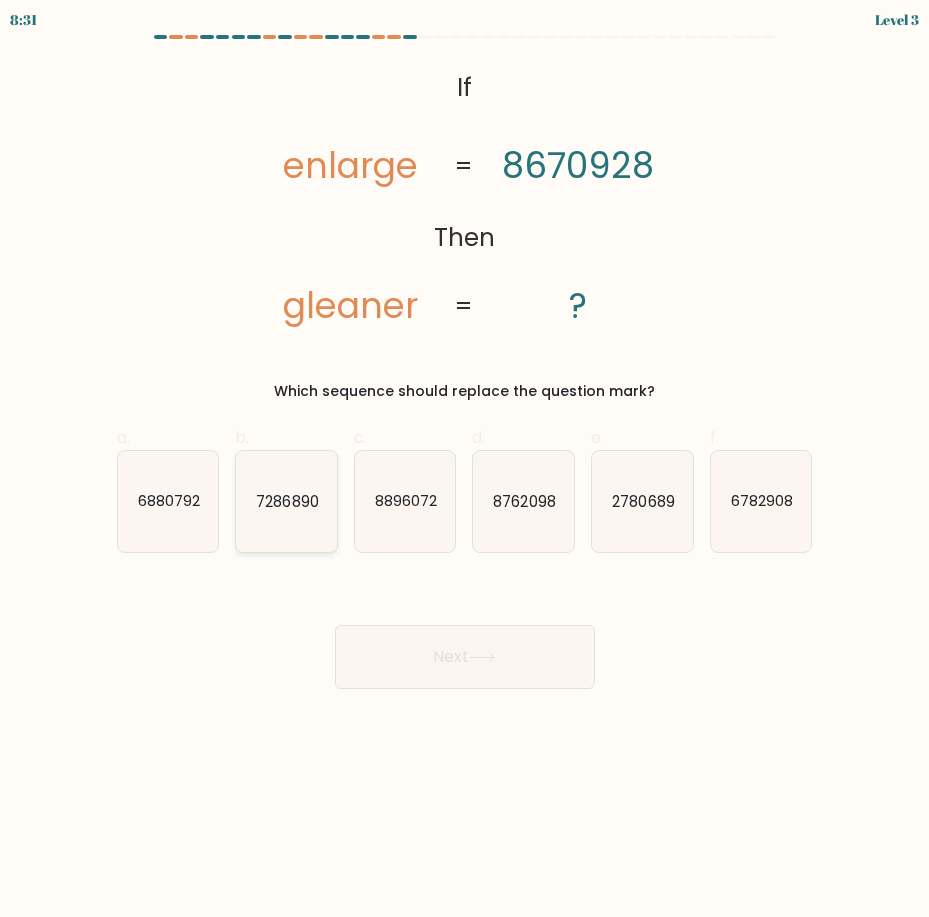 drag, startPoint x: 249, startPoint y: 516, endPoint x: 300, endPoint y: 553, distance: 63.007935 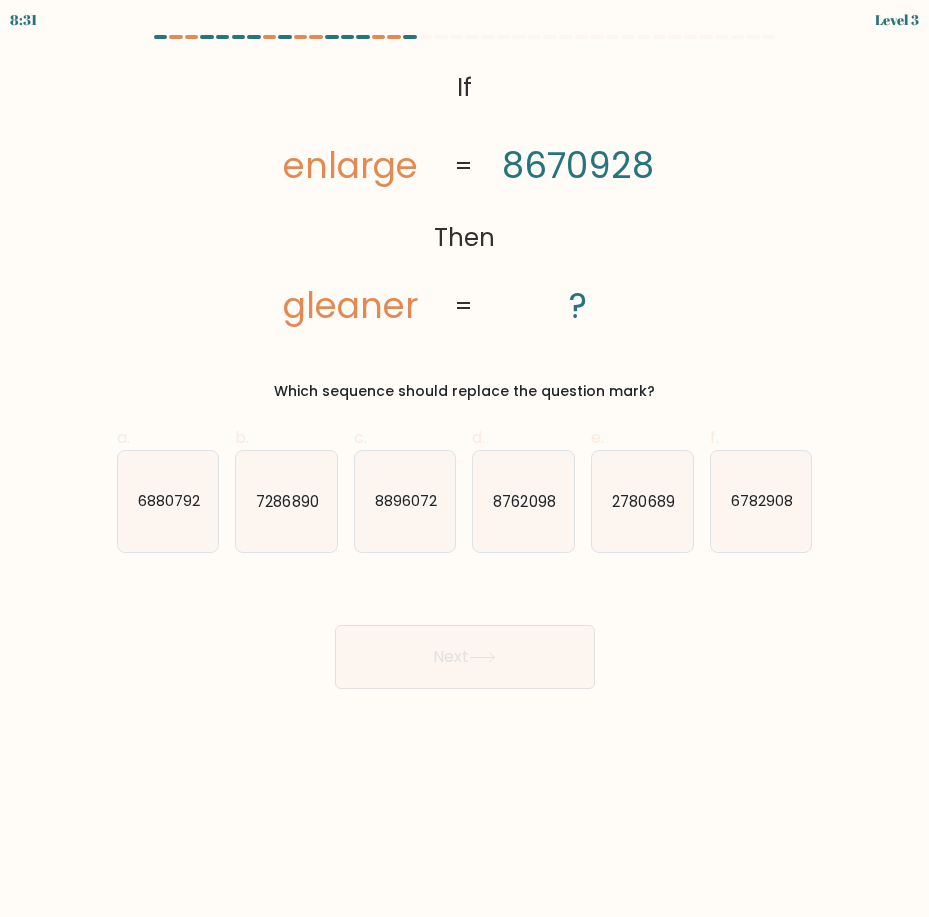 click on "7286890" at bounding box center (286, 501) 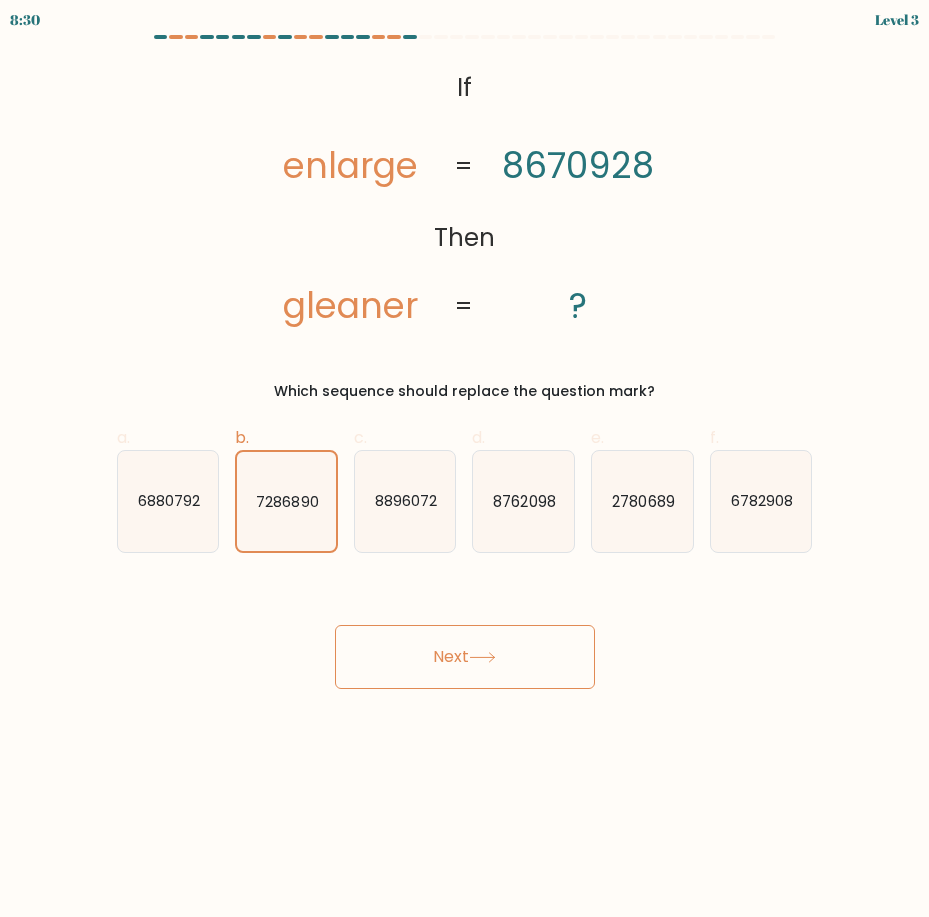 click on "Next" at bounding box center [465, 657] 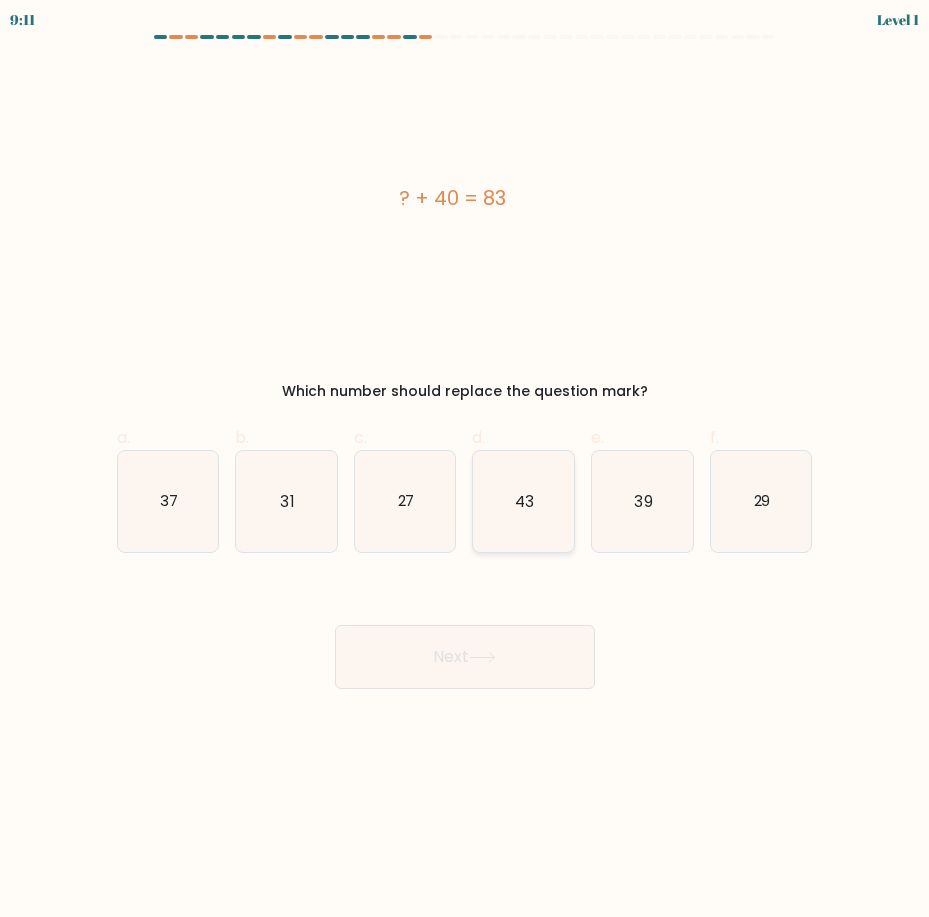 click on "43" at bounding box center [523, 501] 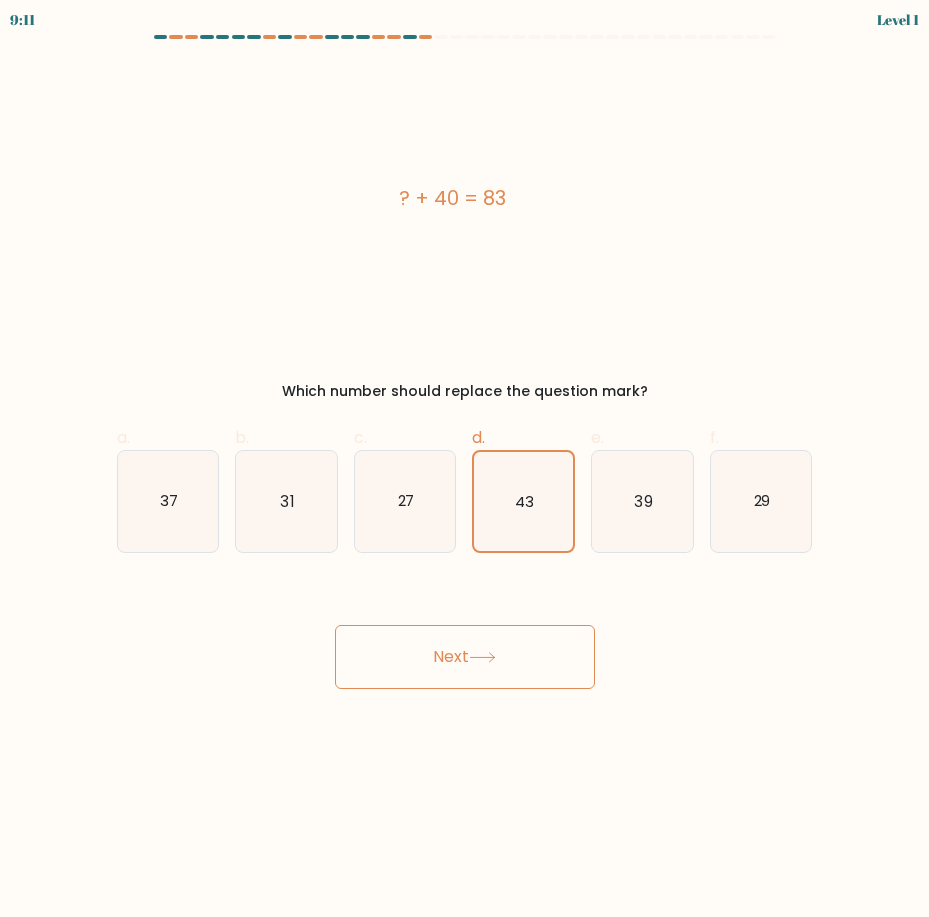 click on "Next" at bounding box center [465, 657] 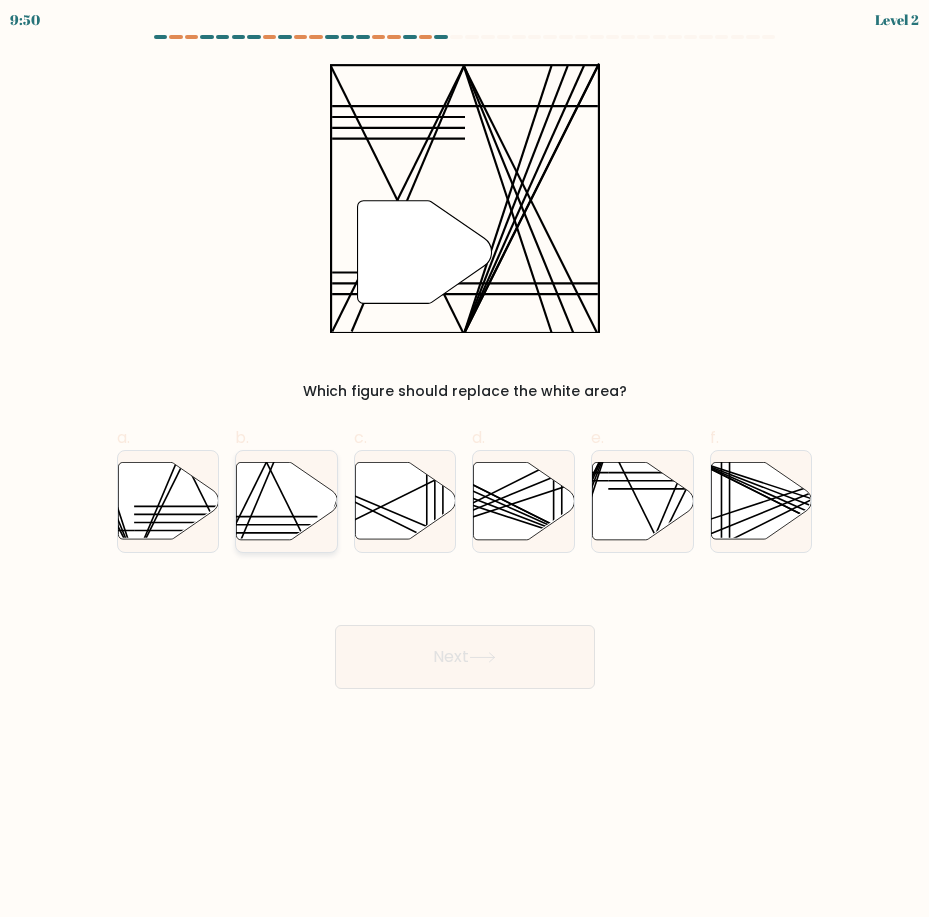 click at bounding box center [287, 500] 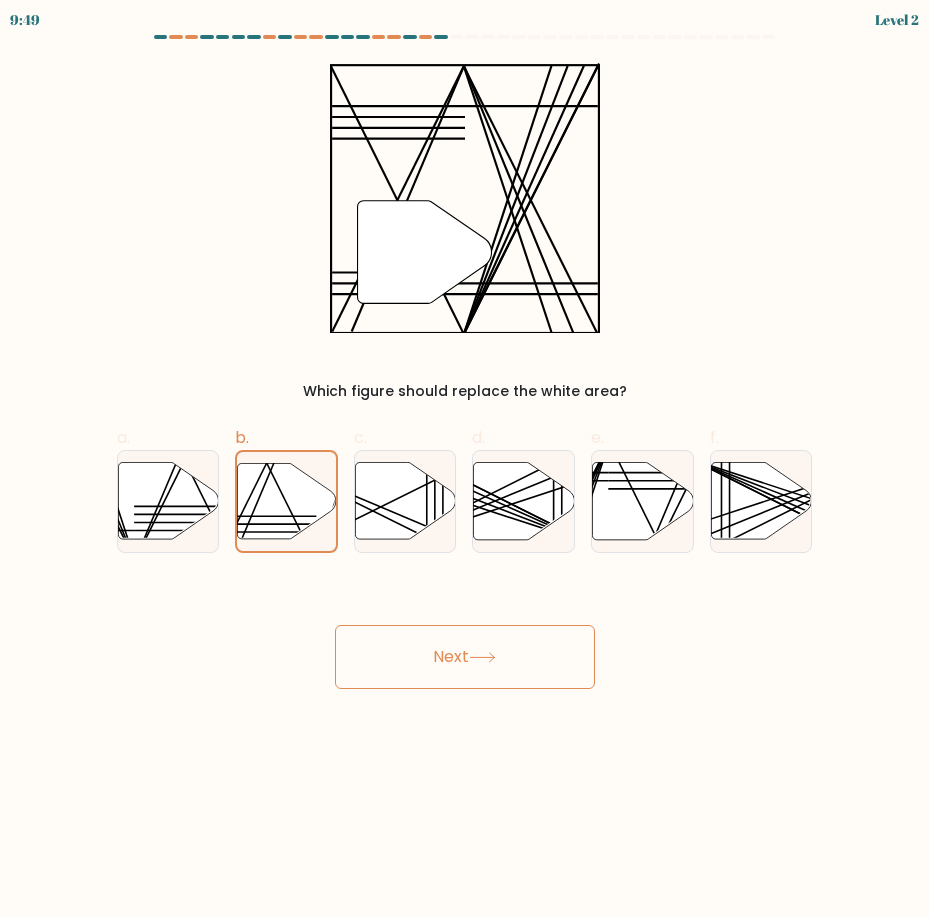 click on "Next" at bounding box center [465, 657] 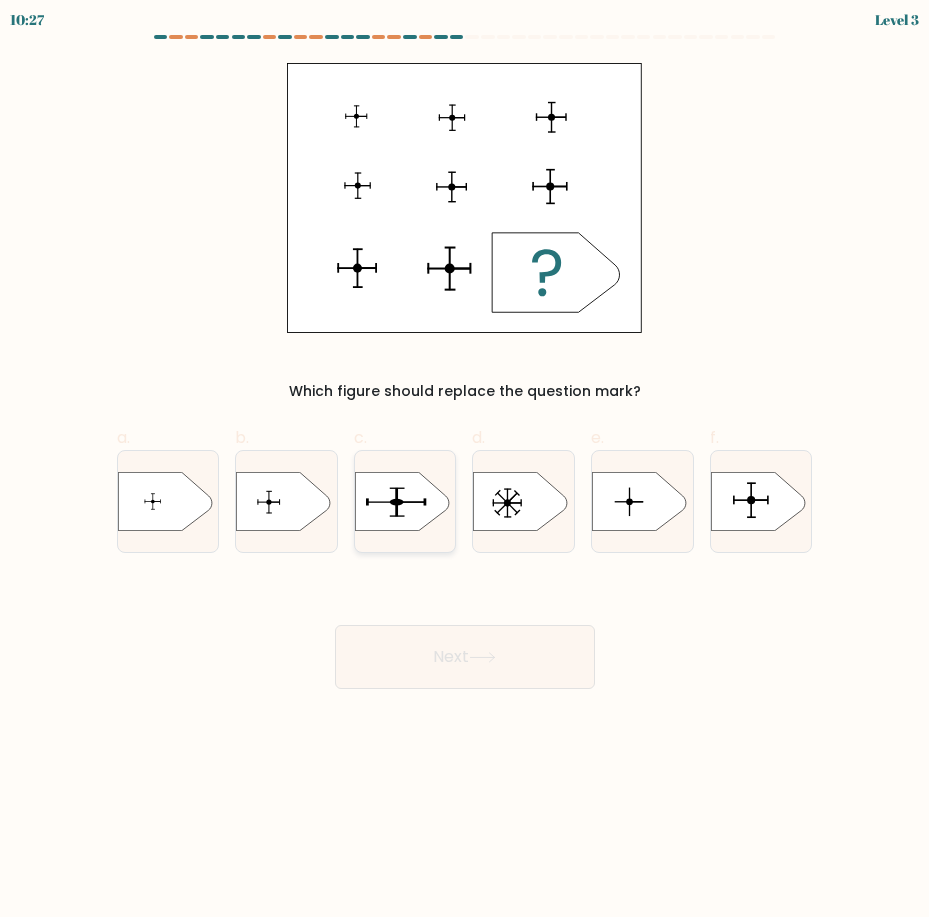 click at bounding box center (402, 501) 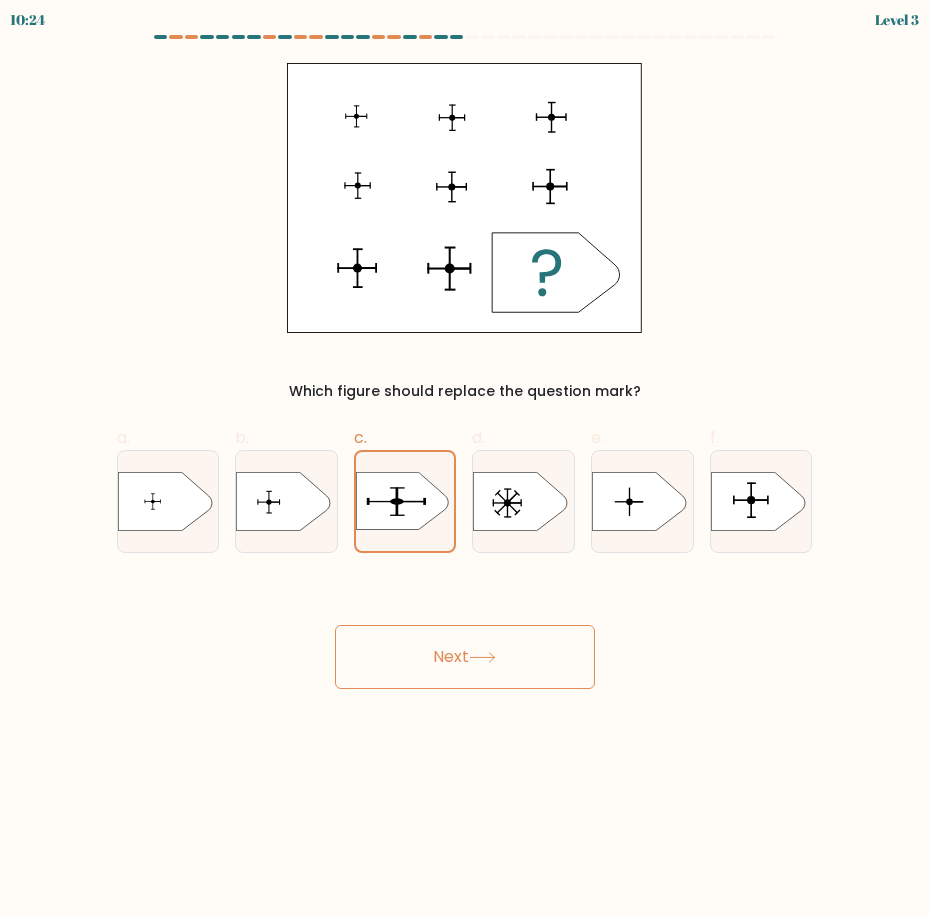 click on "Next" at bounding box center [465, 657] 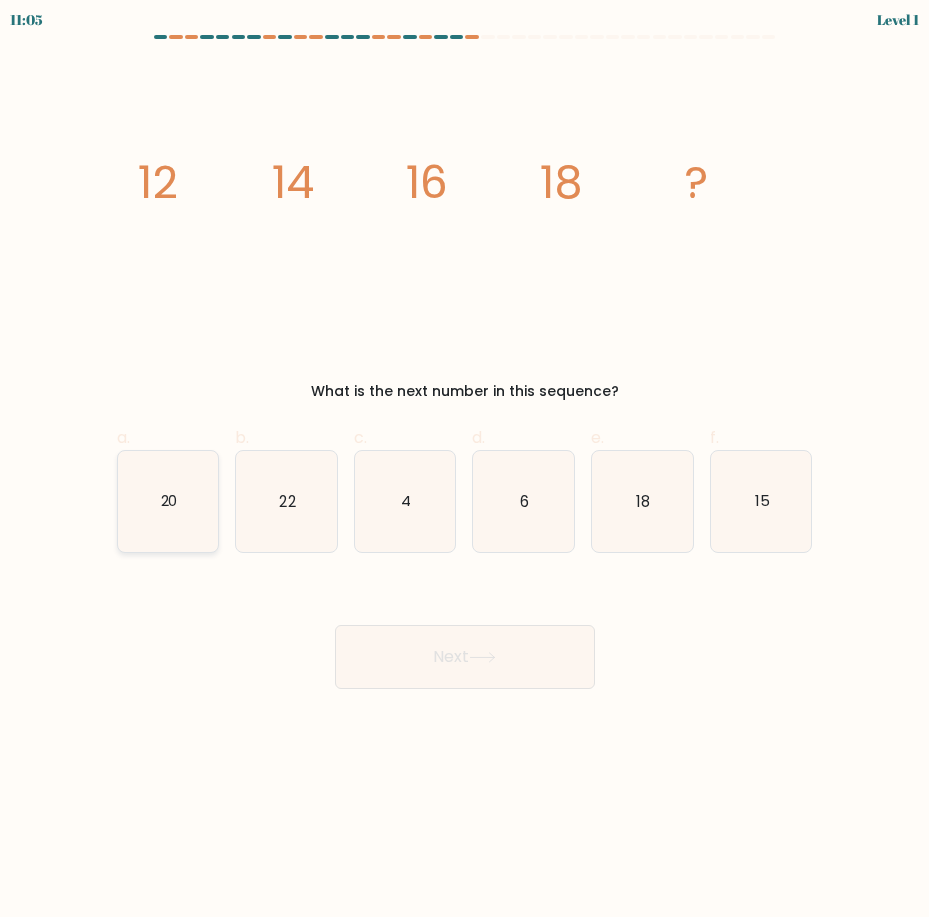 click on "20" at bounding box center (168, 501) 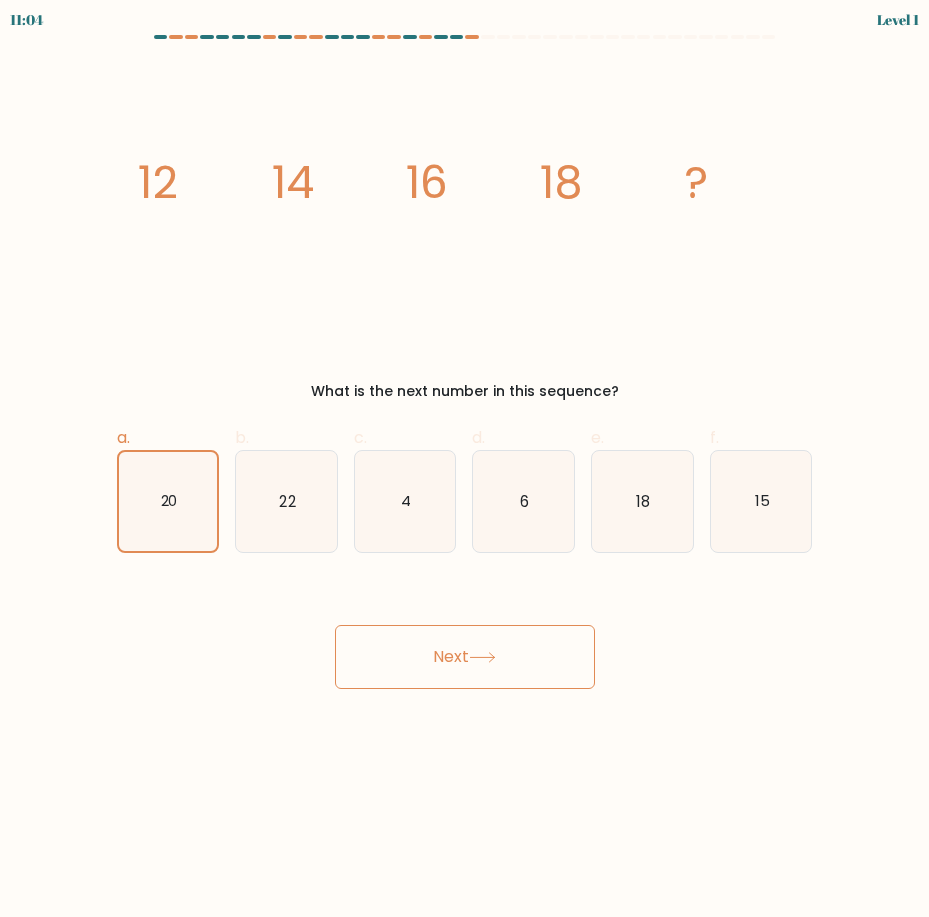 click on "Next" at bounding box center [465, 657] 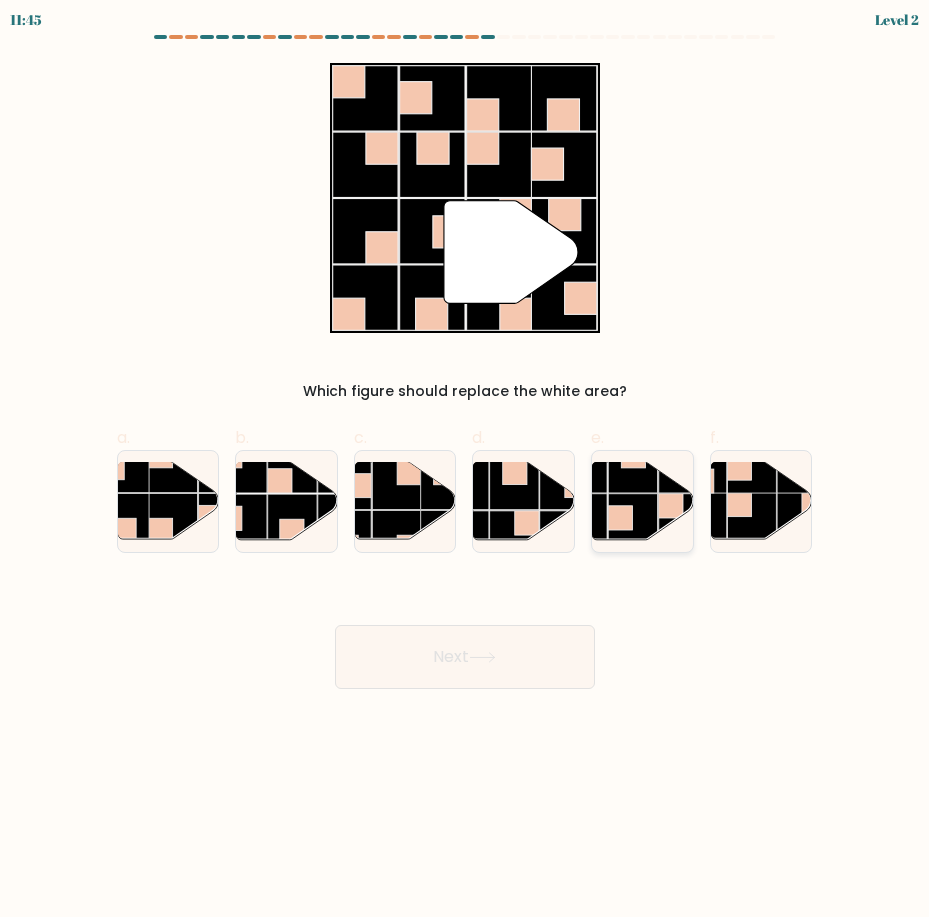 drag, startPoint x: 646, startPoint y: 503, endPoint x: 615, endPoint y: 529, distance: 40.459858 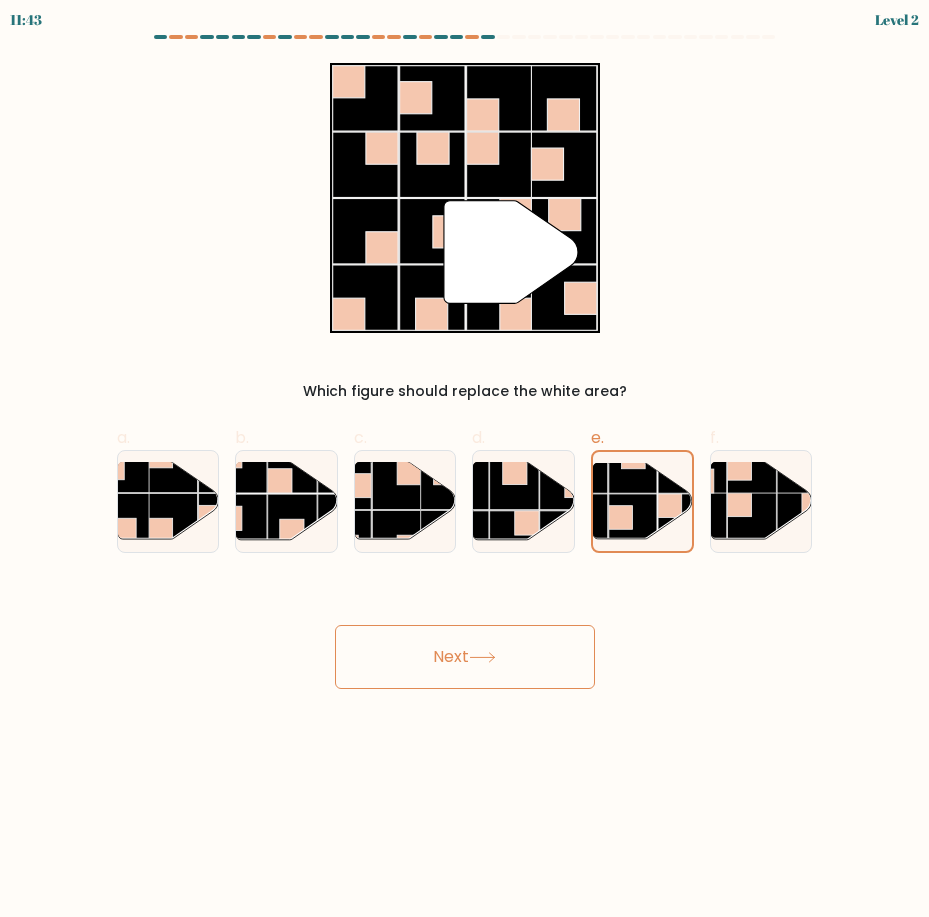 click on "Next" at bounding box center [465, 657] 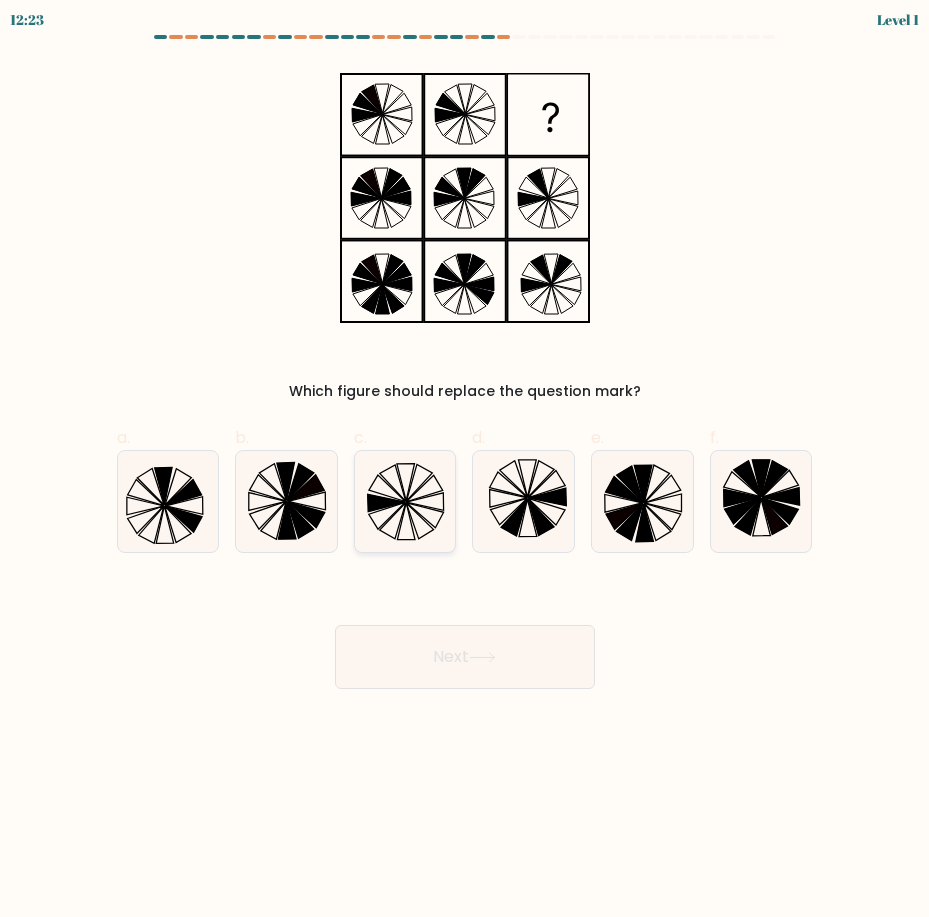 click at bounding box center (405, 501) 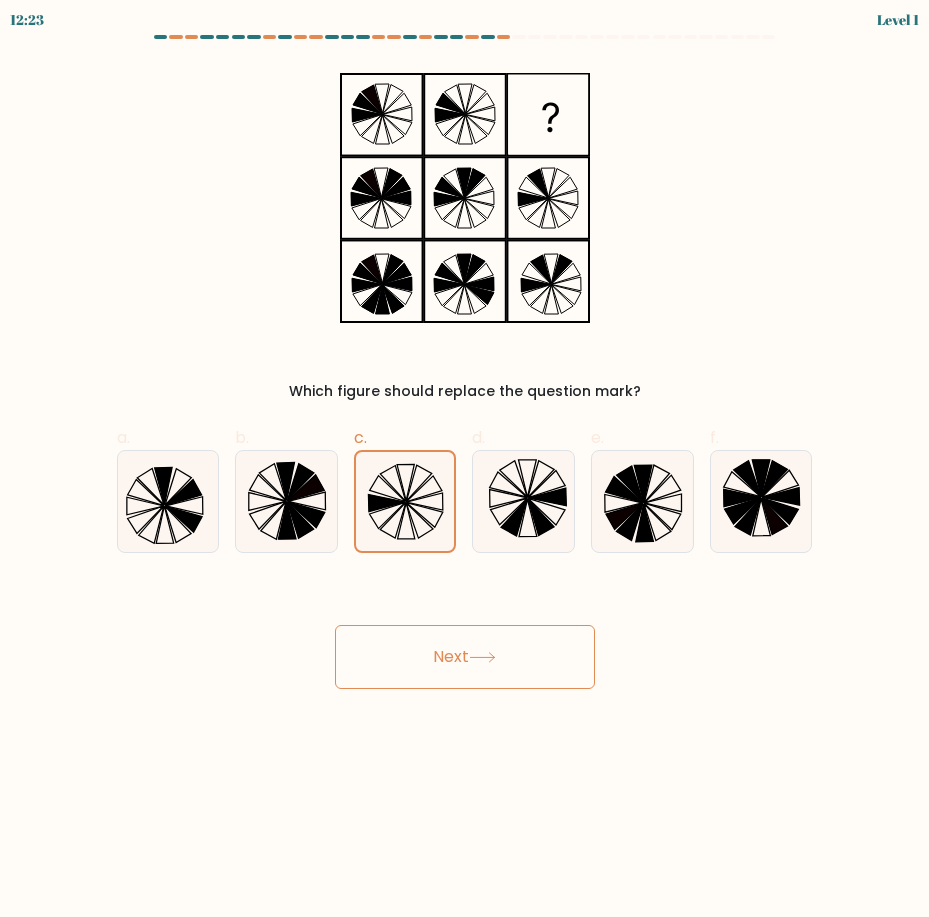 click at bounding box center (482, 657) 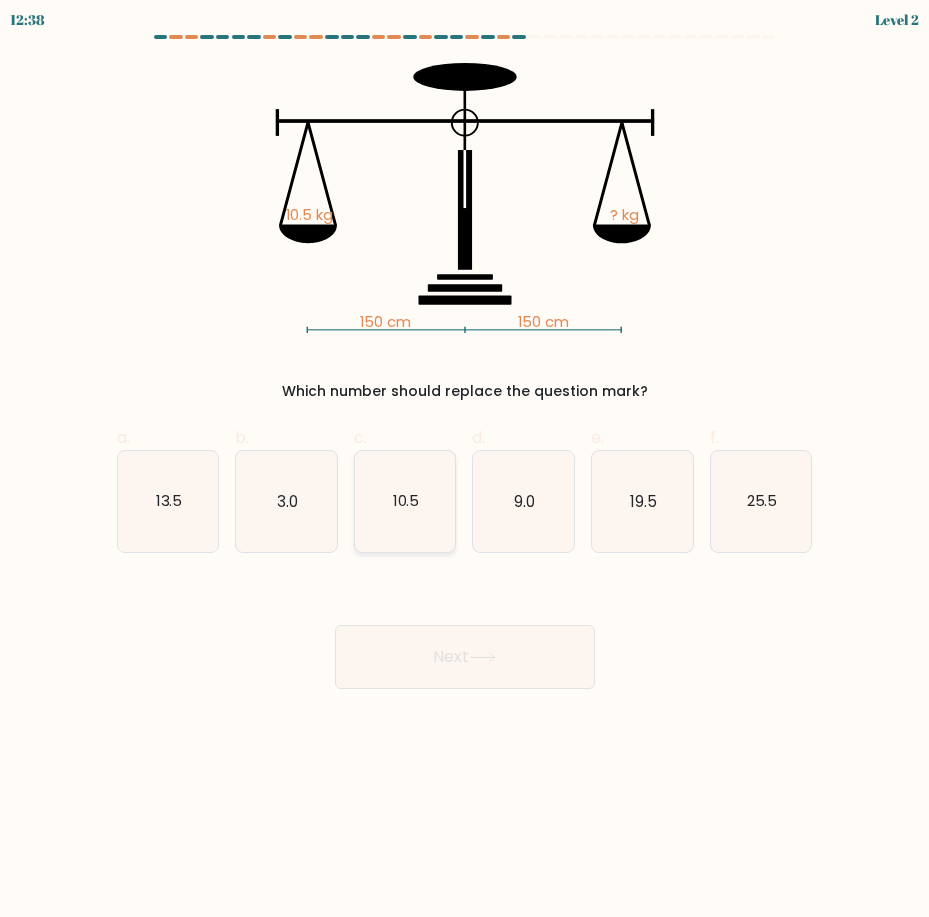 drag, startPoint x: 416, startPoint y: 523, endPoint x: 414, endPoint y: 542, distance: 19.104973 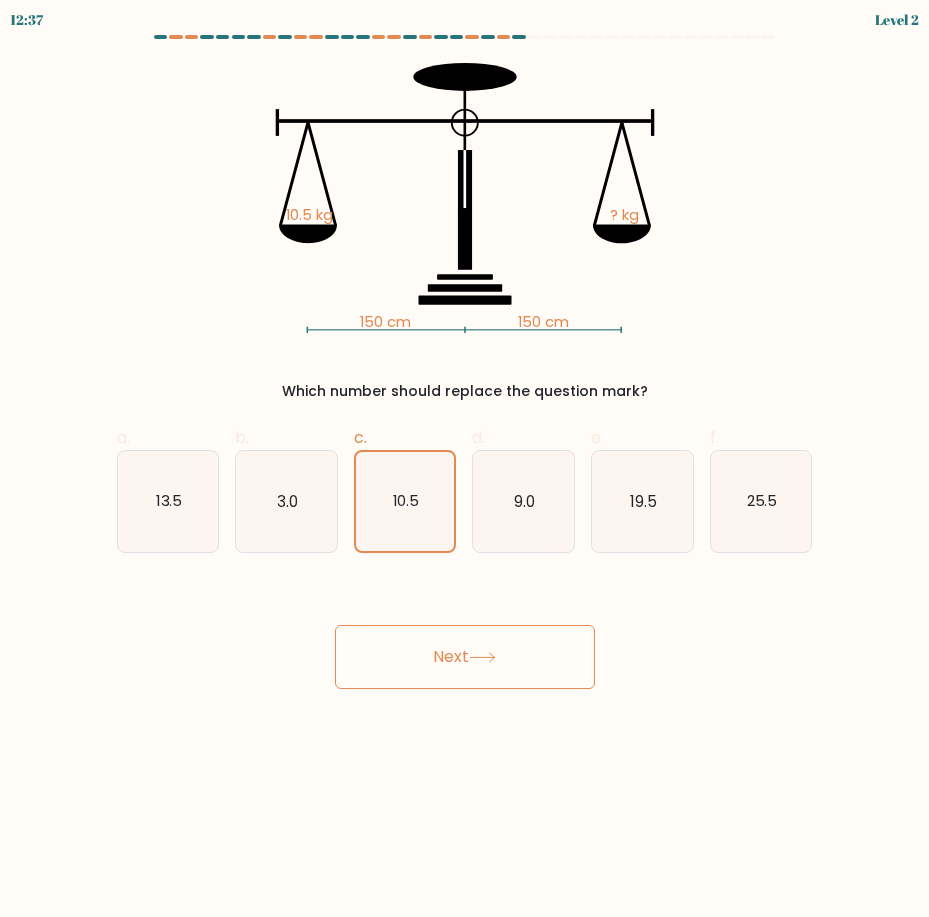 click on "Next" at bounding box center (465, 657) 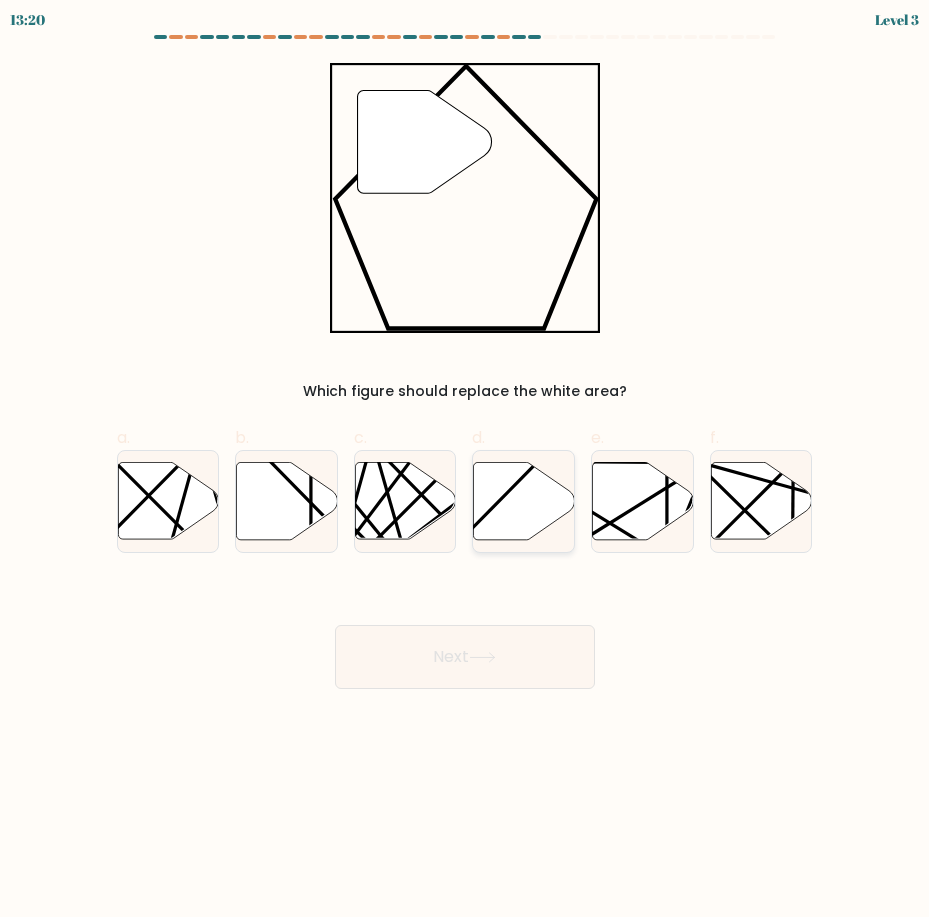 click at bounding box center (524, 500) 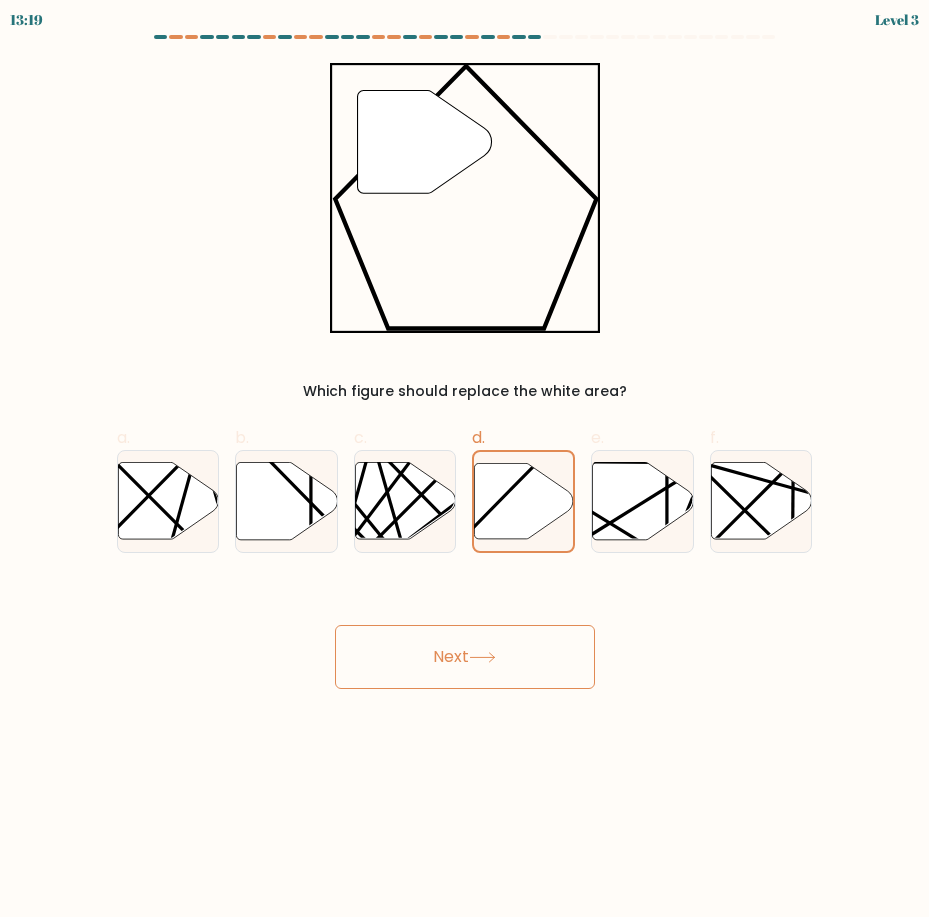 click on "Next" at bounding box center [465, 633] 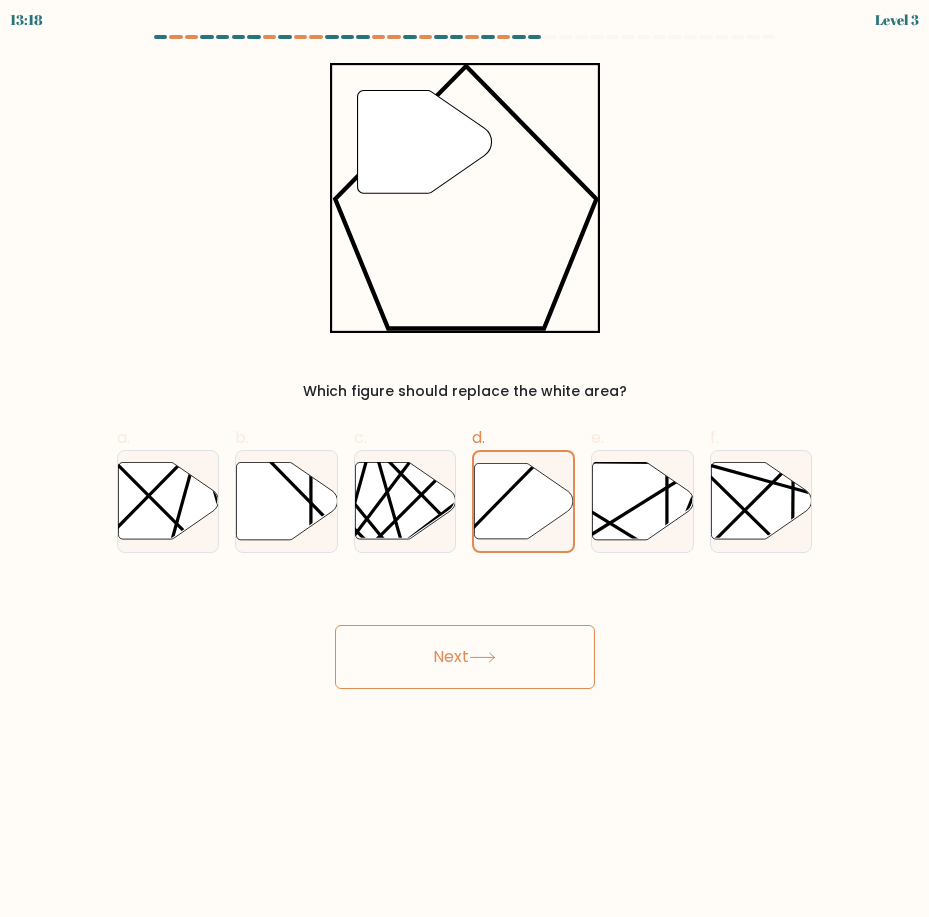 click on "Next" at bounding box center (465, 657) 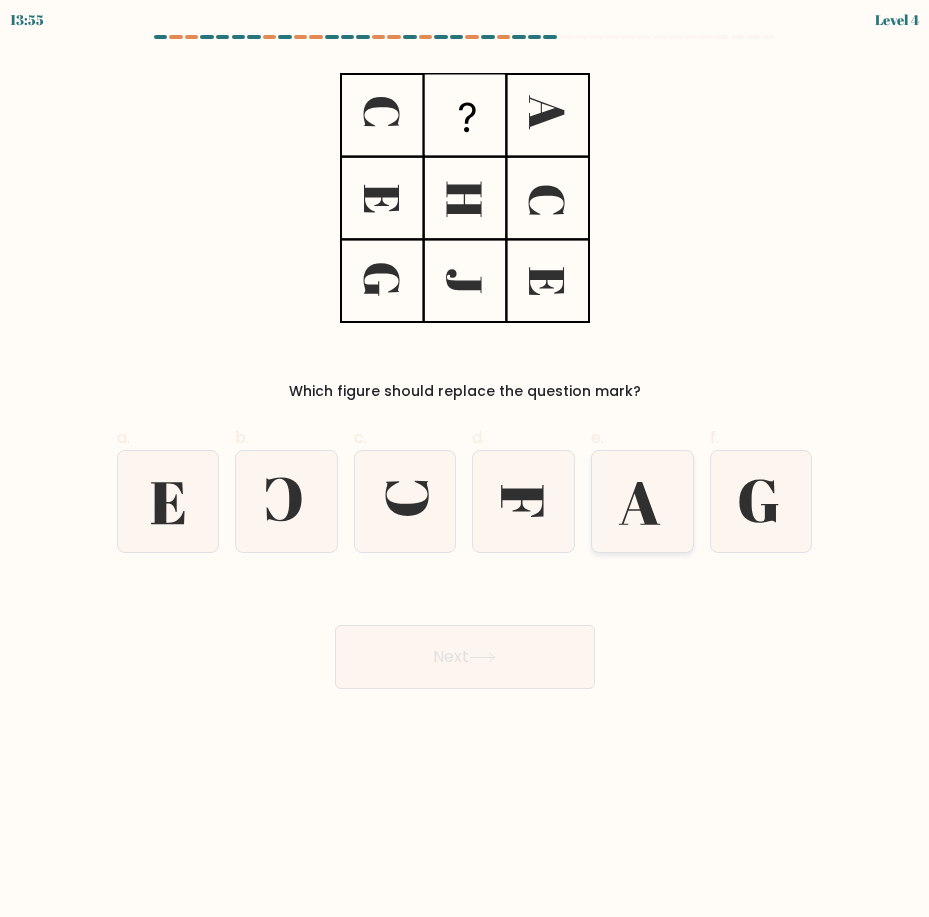 click at bounding box center (642, 501) 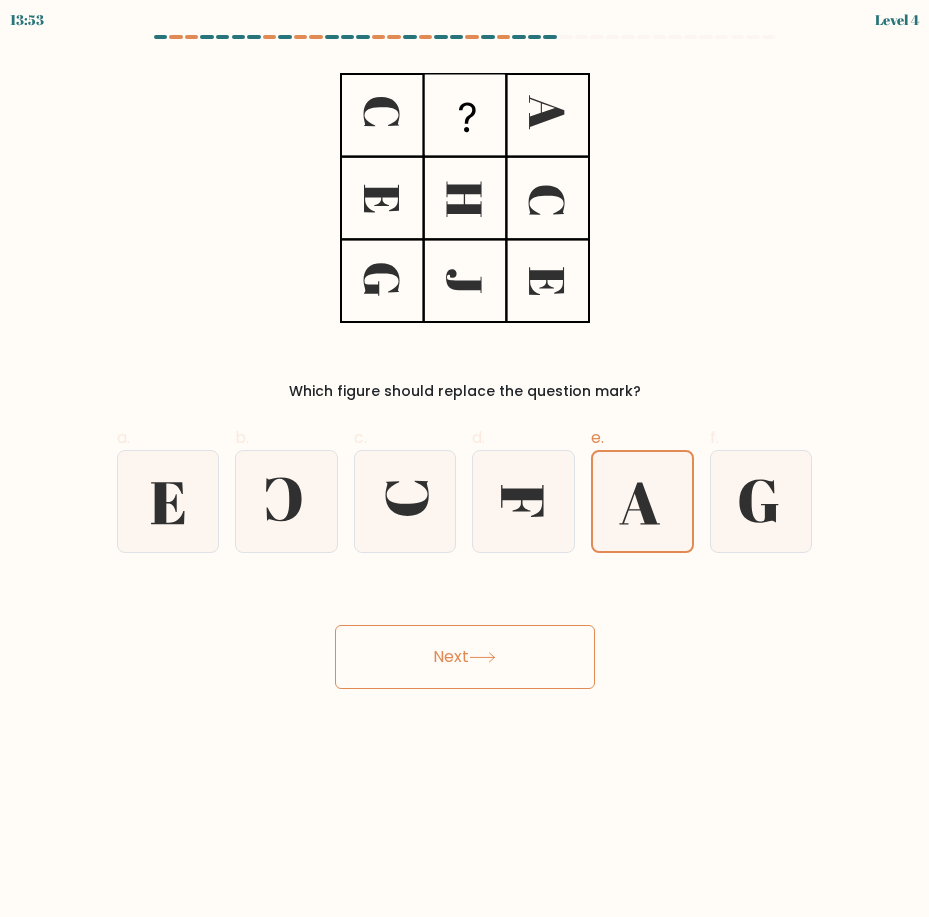 click on "Next" at bounding box center (465, 657) 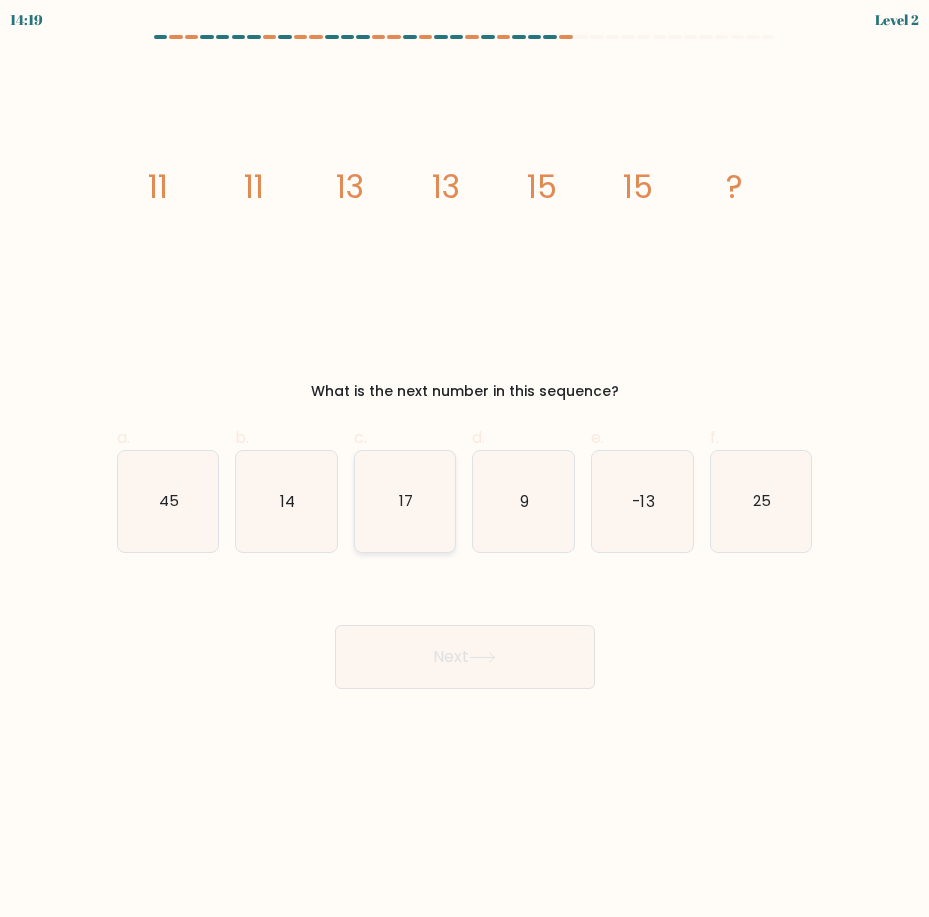 click on "17" at bounding box center [406, 500] 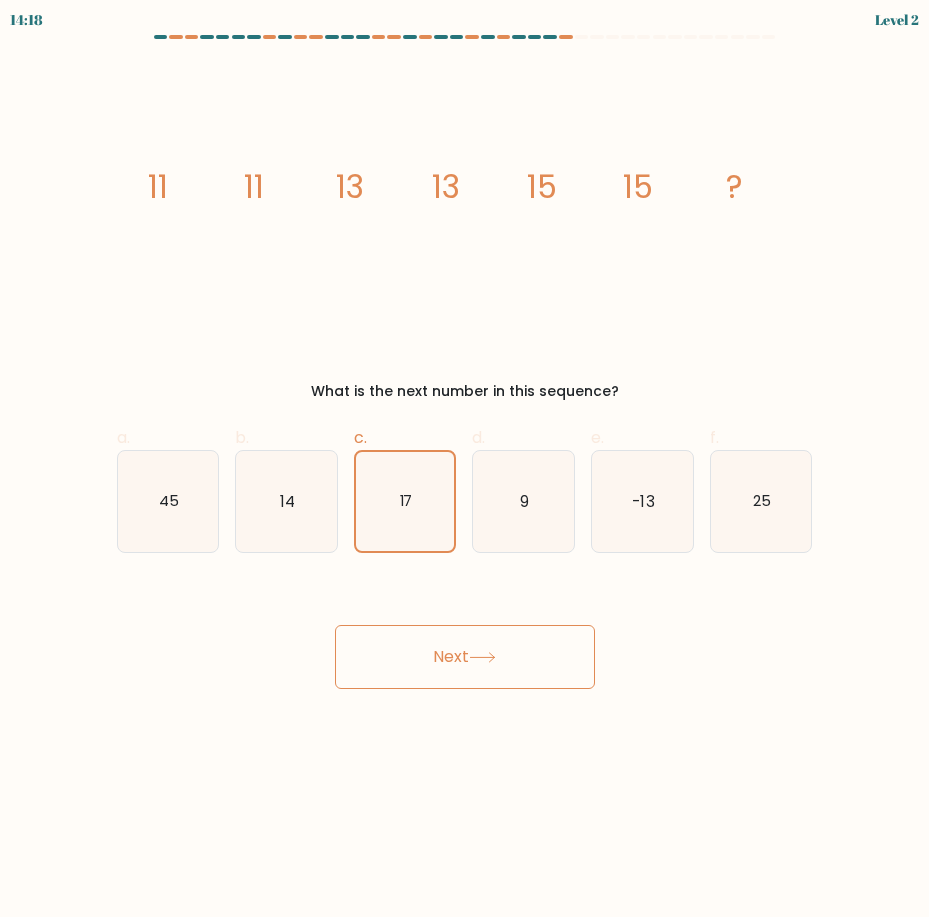 click at bounding box center (482, 657) 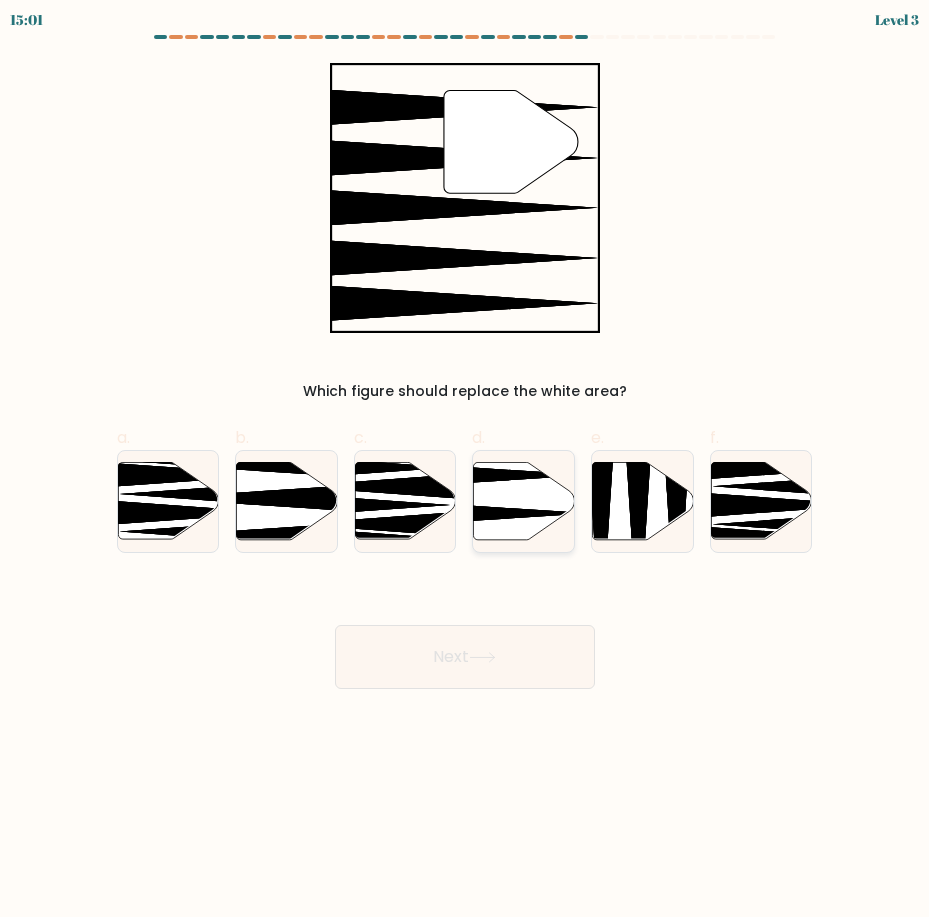 click at bounding box center [523, 501] 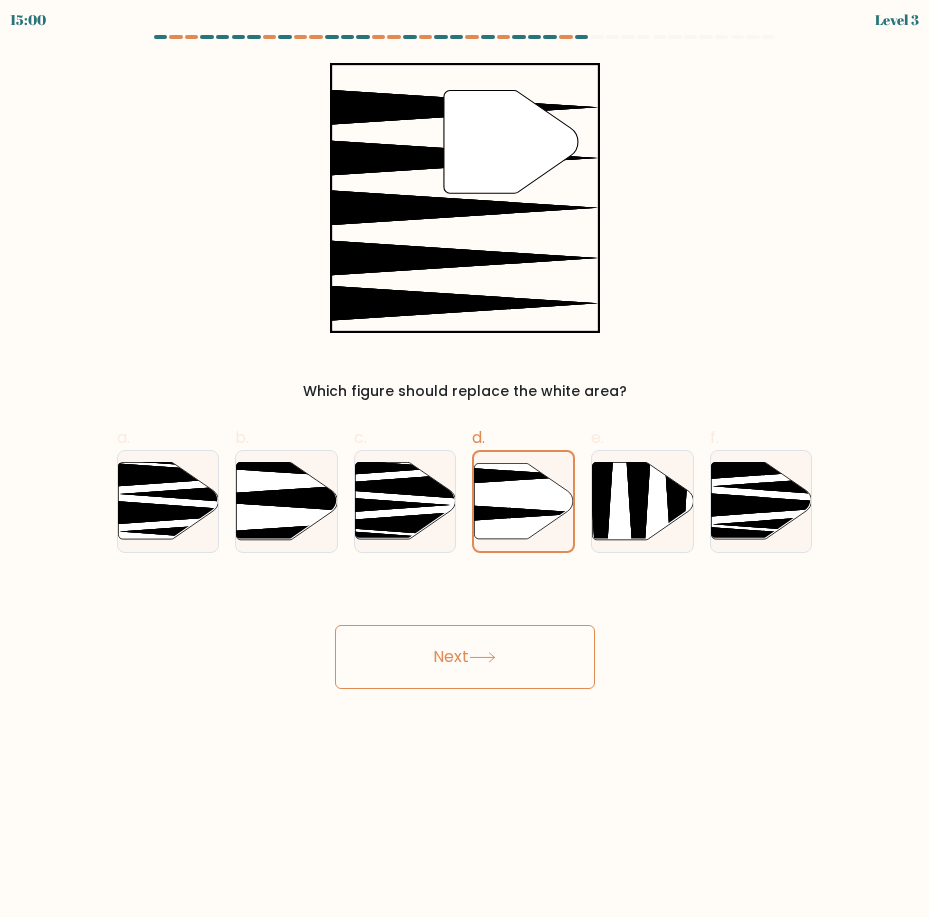 click on "Next" at bounding box center (465, 657) 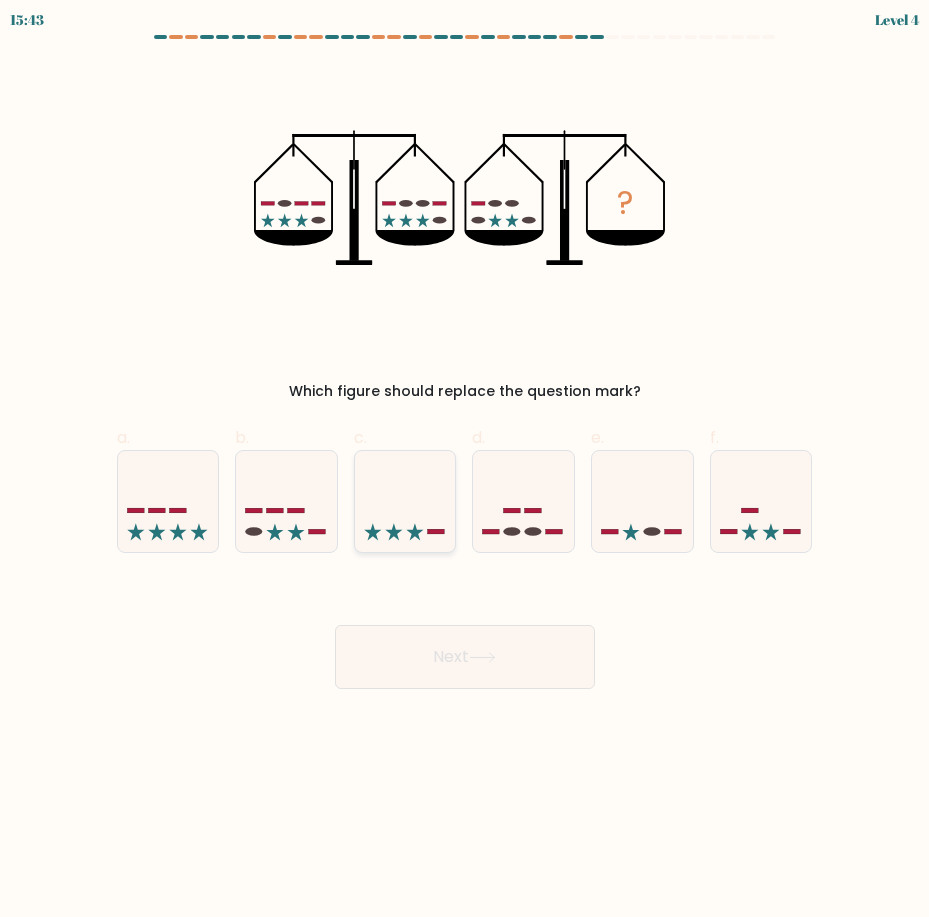 click at bounding box center [405, 501] 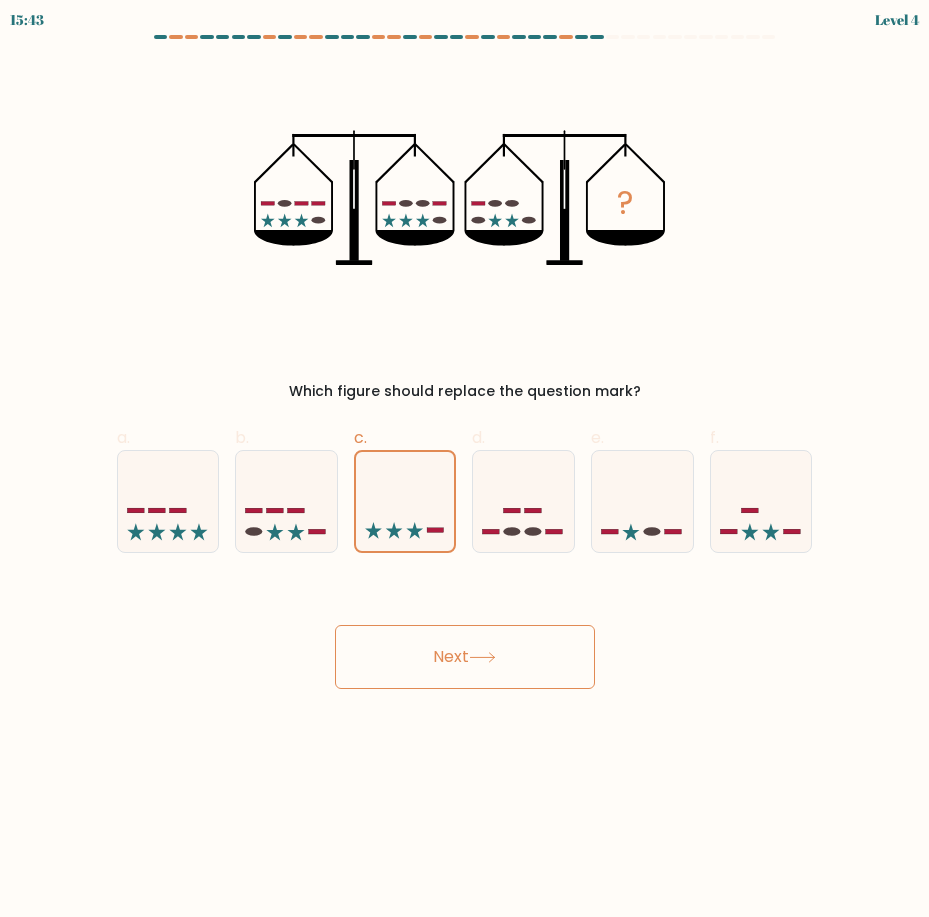 drag, startPoint x: 484, startPoint y: 715, endPoint x: 472, endPoint y: 675, distance: 41.761227 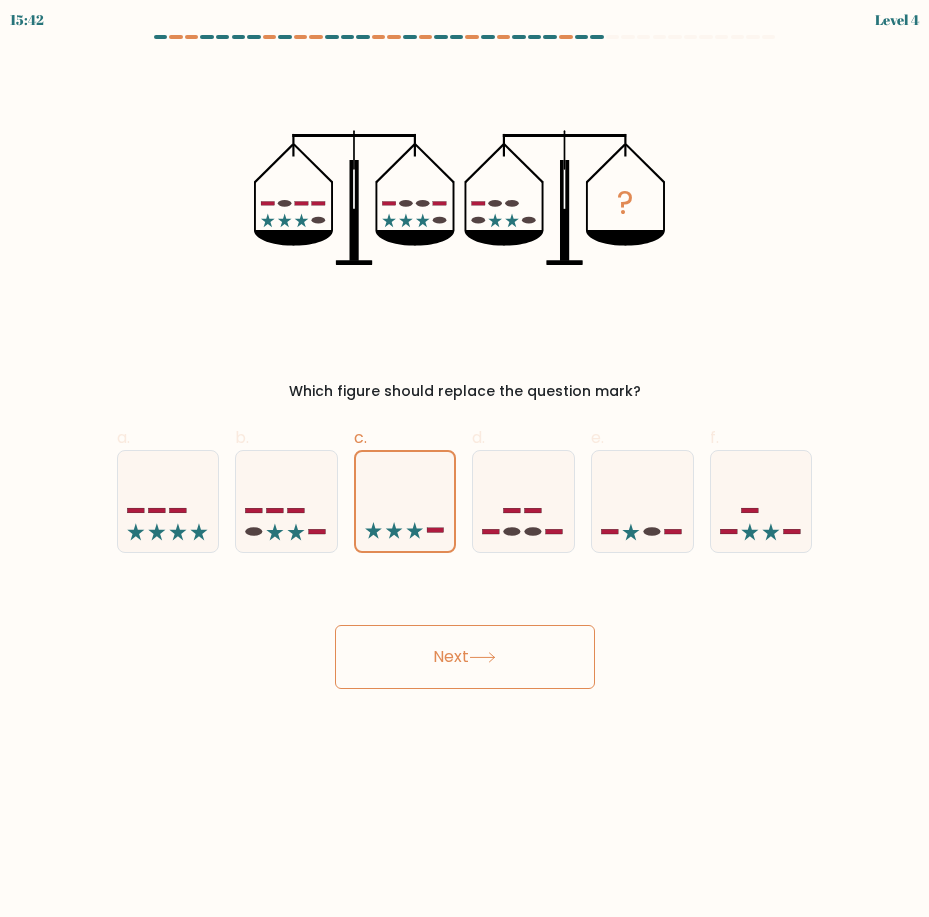 click on "Next" at bounding box center (465, 657) 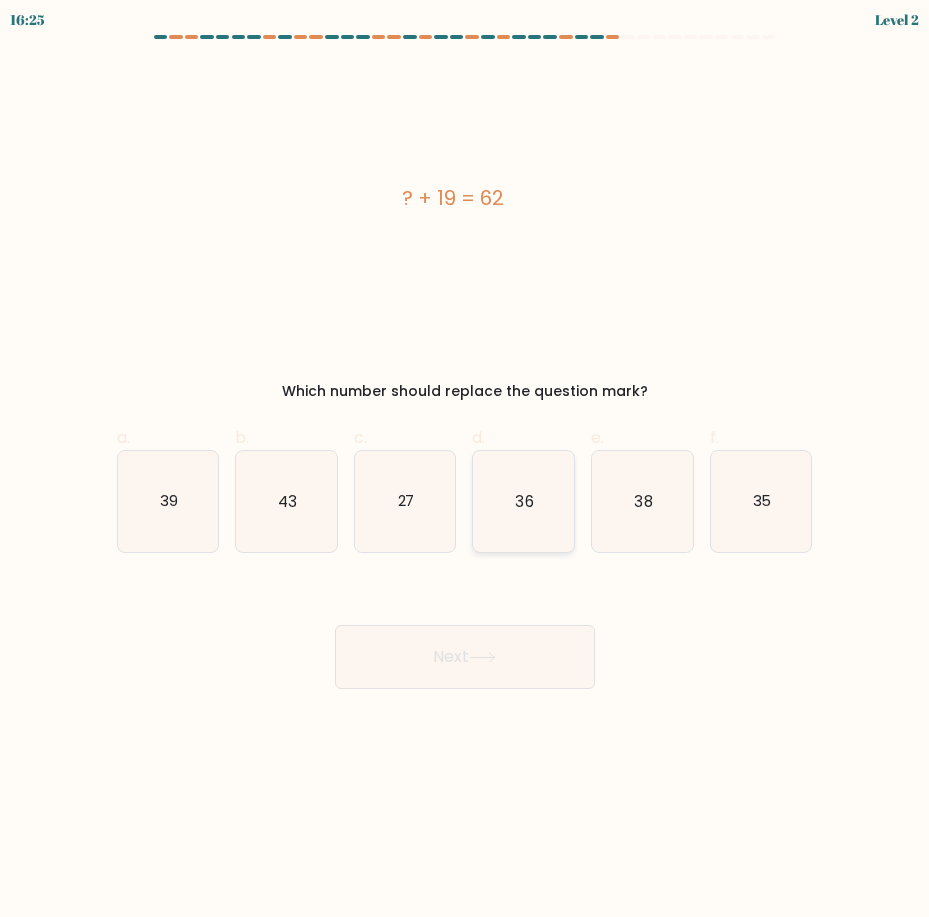 drag, startPoint x: 523, startPoint y: 508, endPoint x: 544, endPoint y: 512, distance: 21.377558 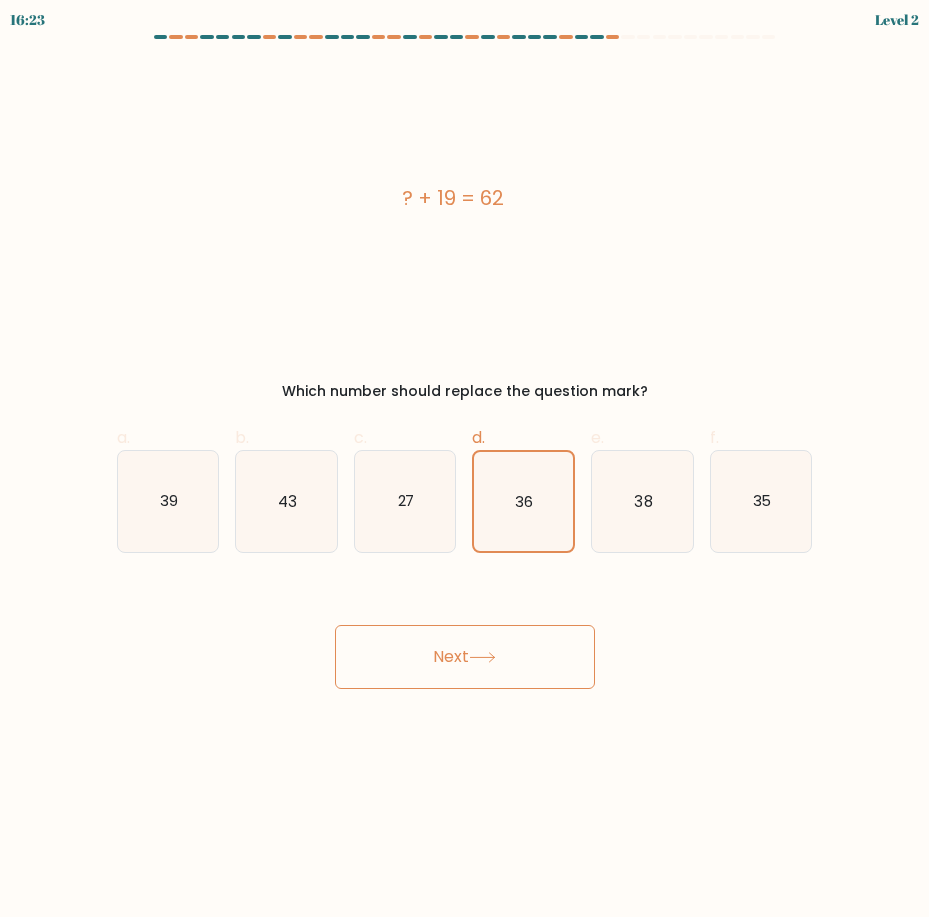 click on "Next" at bounding box center [465, 657] 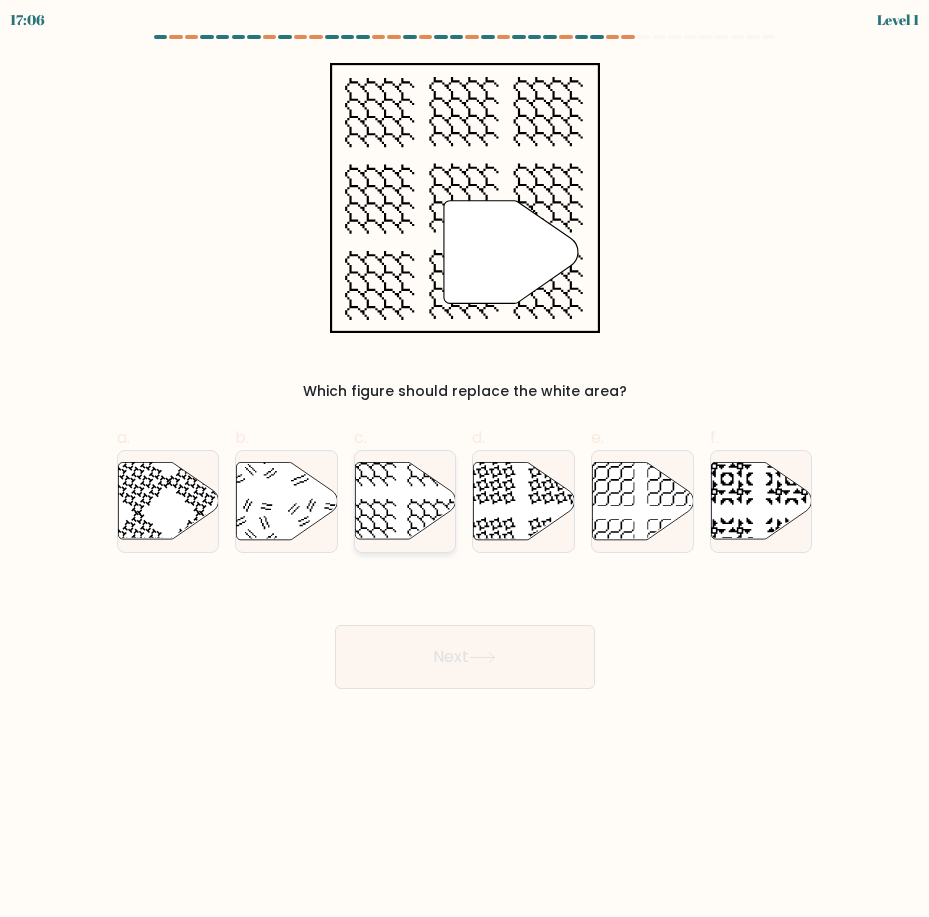 click at bounding box center (405, 500) 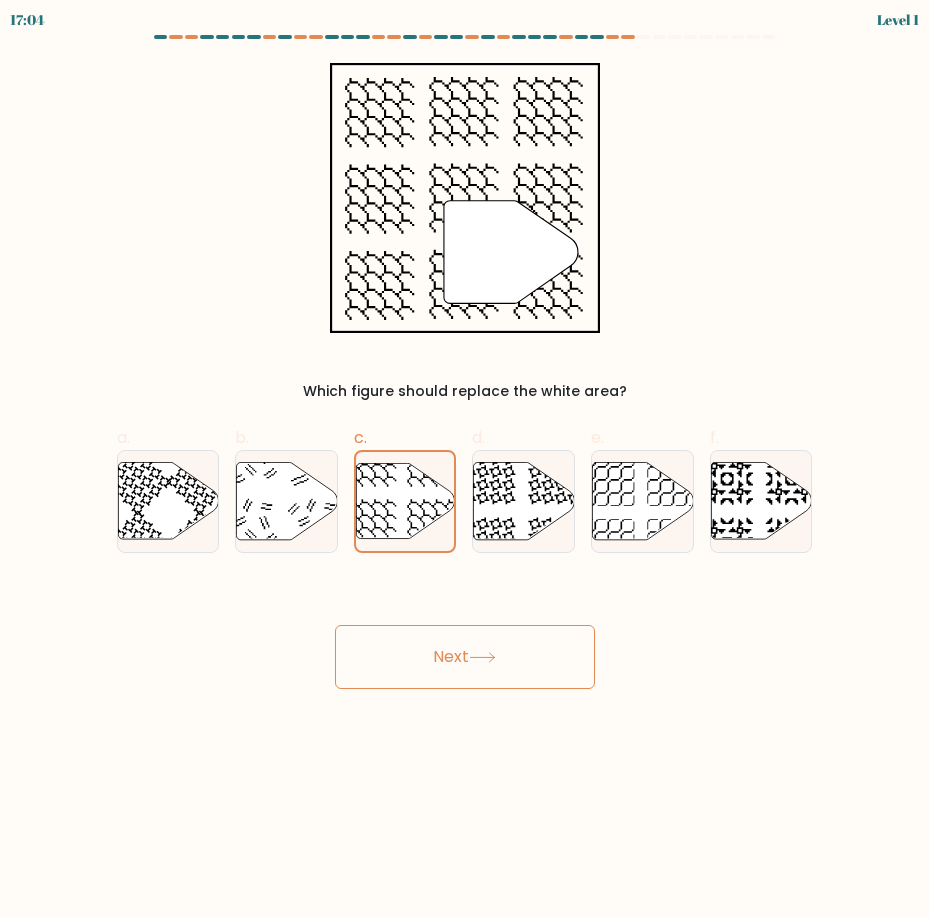 click at bounding box center (482, 657) 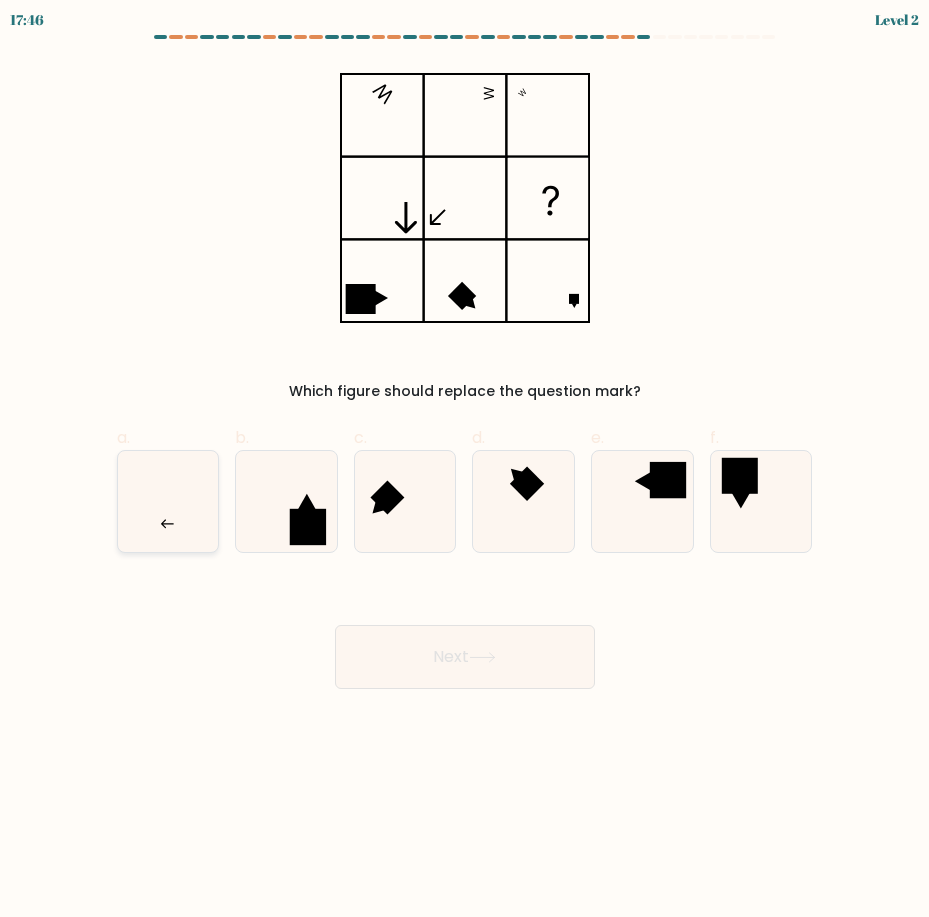 click at bounding box center (168, 501) 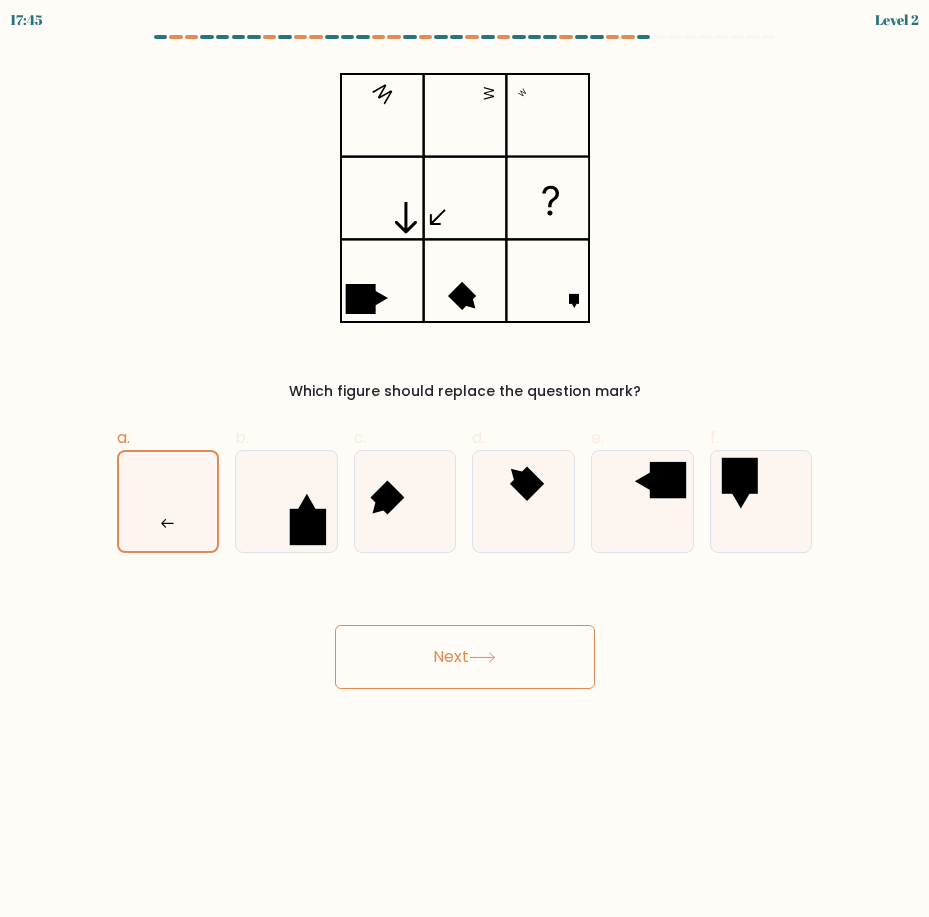 click on "Next" at bounding box center (465, 657) 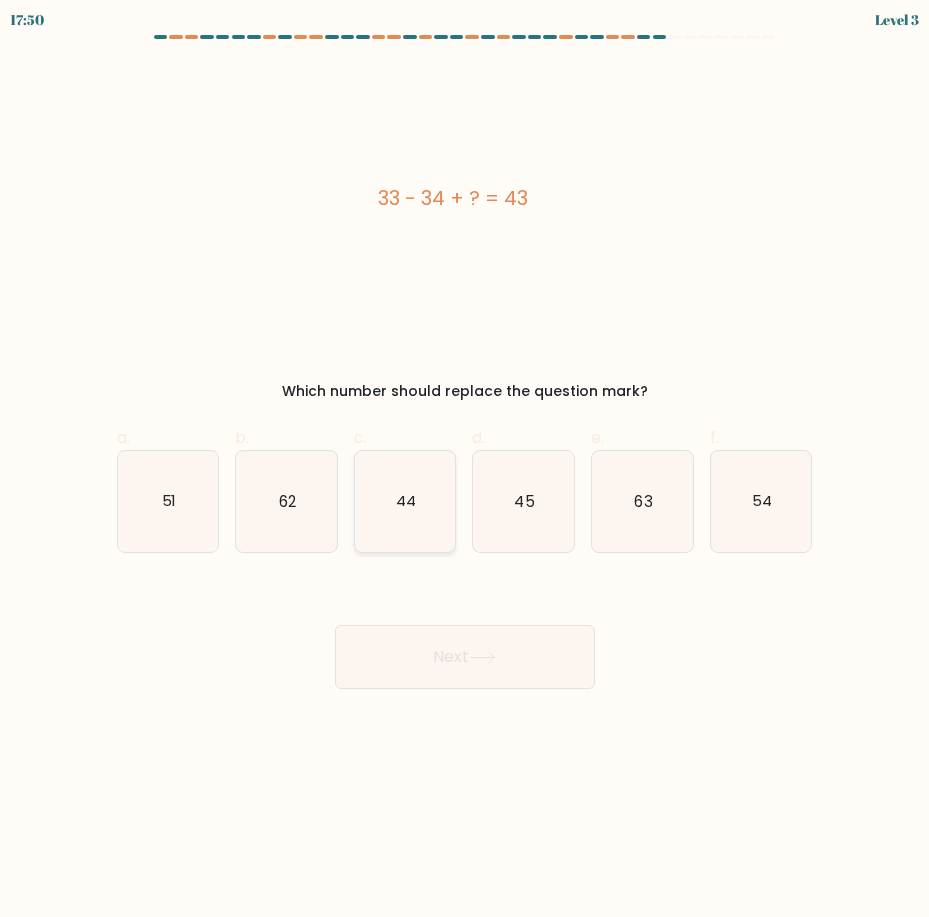 click on "44" at bounding box center [405, 501] 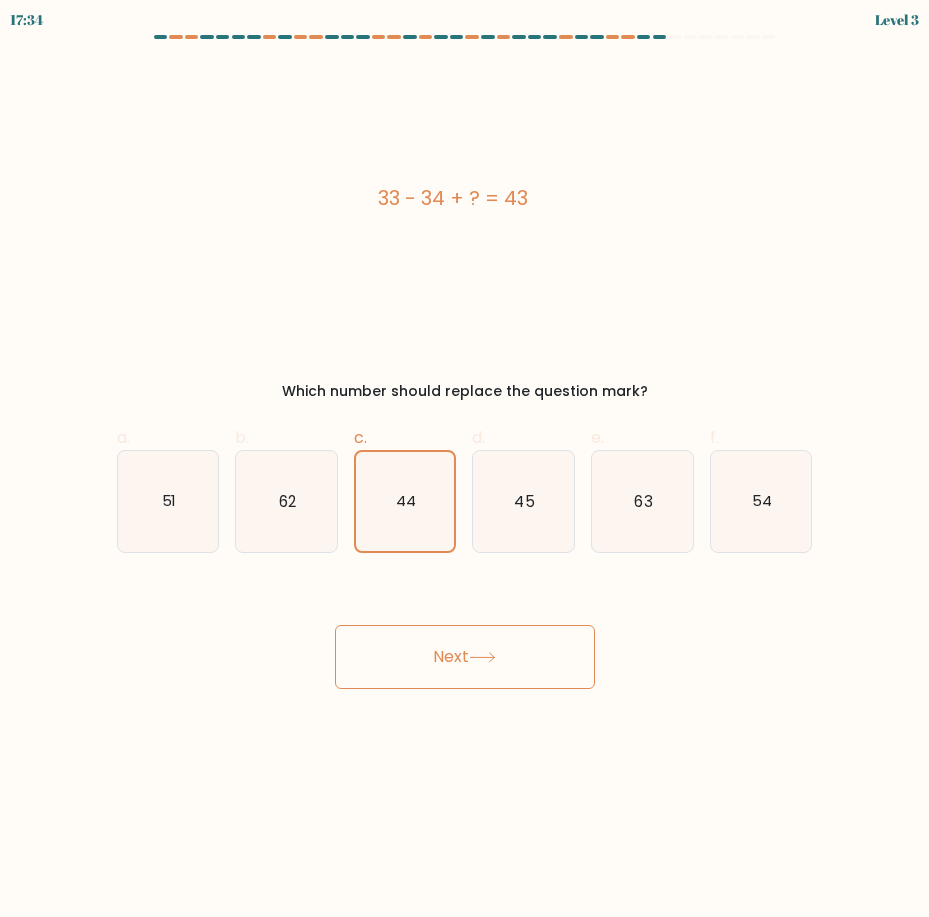 click on "Next" at bounding box center (465, 657) 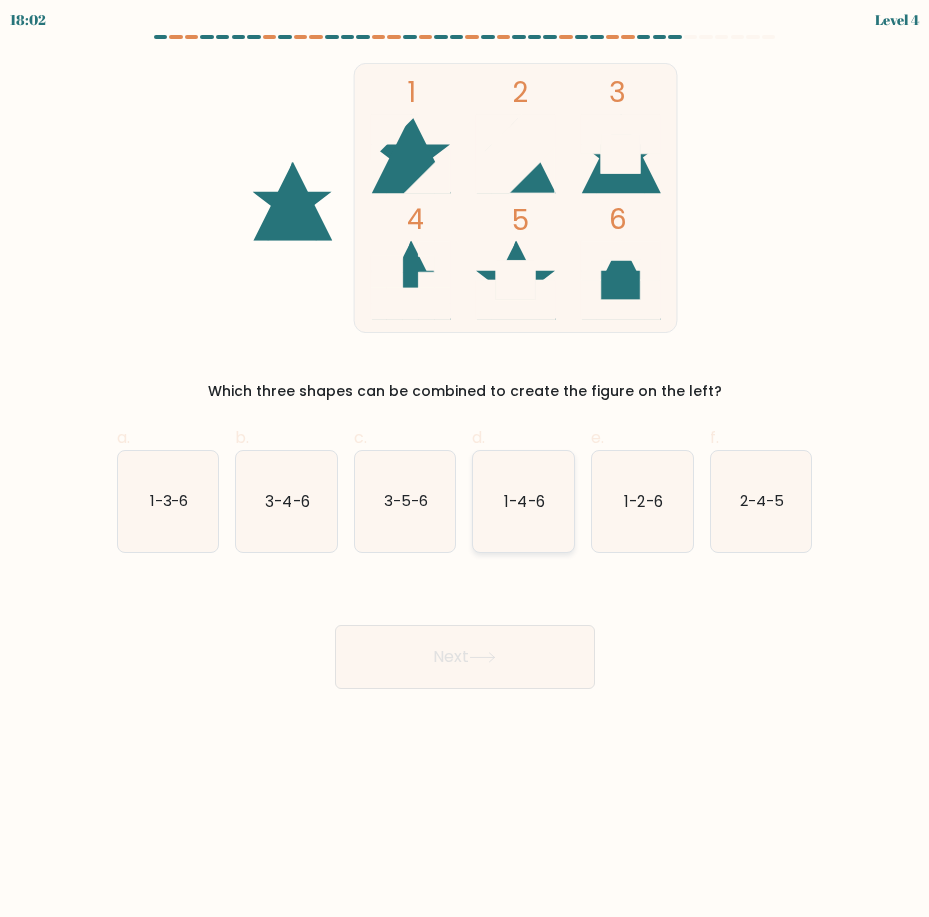 click on "1-4-6" at bounding box center (523, 501) 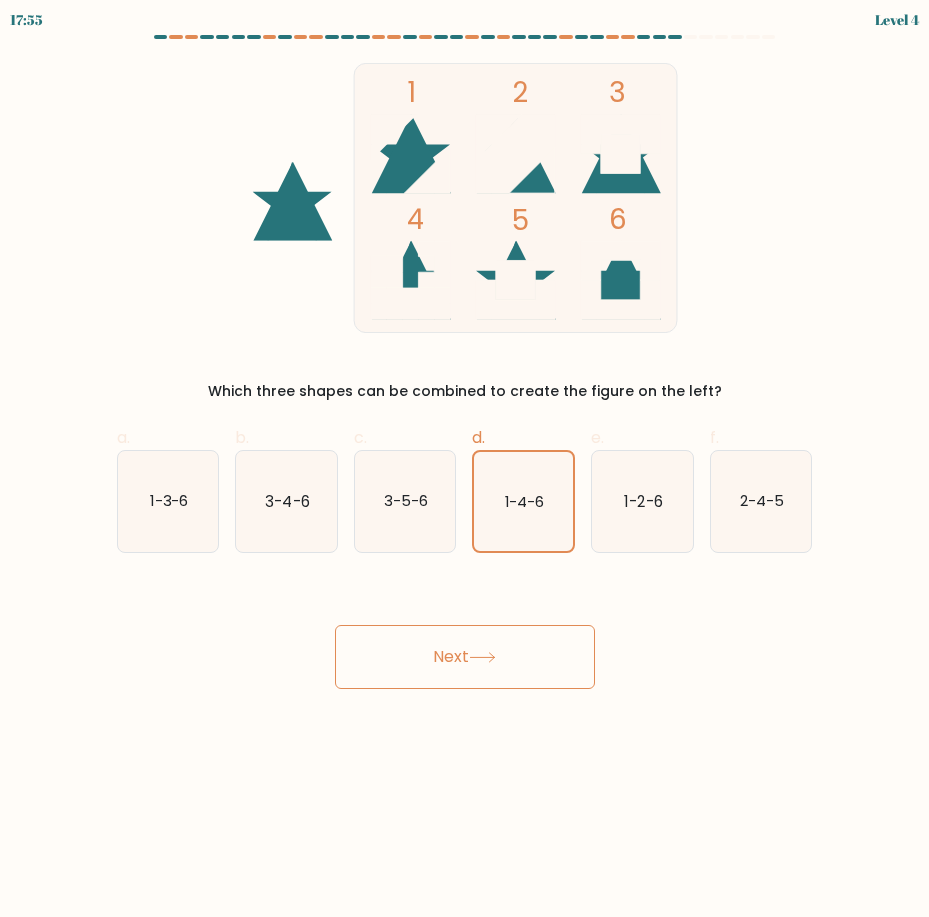 drag, startPoint x: 284, startPoint y: 512, endPoint x: 316, endPoint y: 555, distance: 53.600372 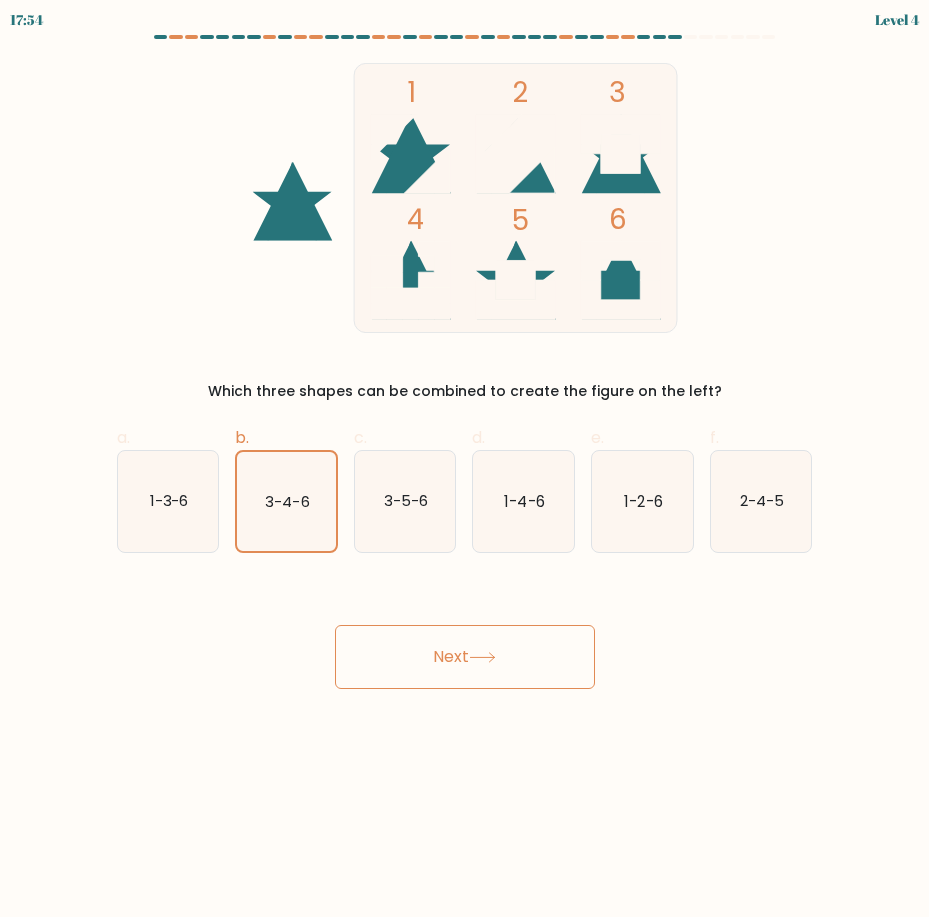 click on "Next" at bounding box center [465, 657] 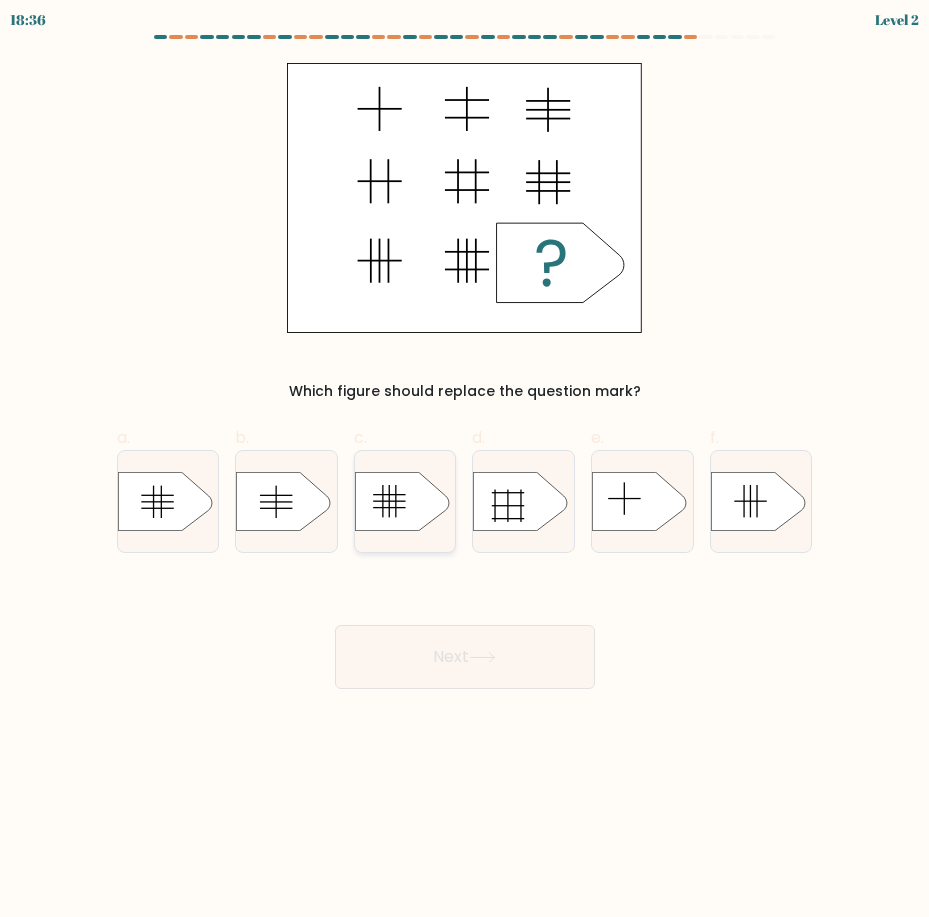 click at bounding box center [389, 507] 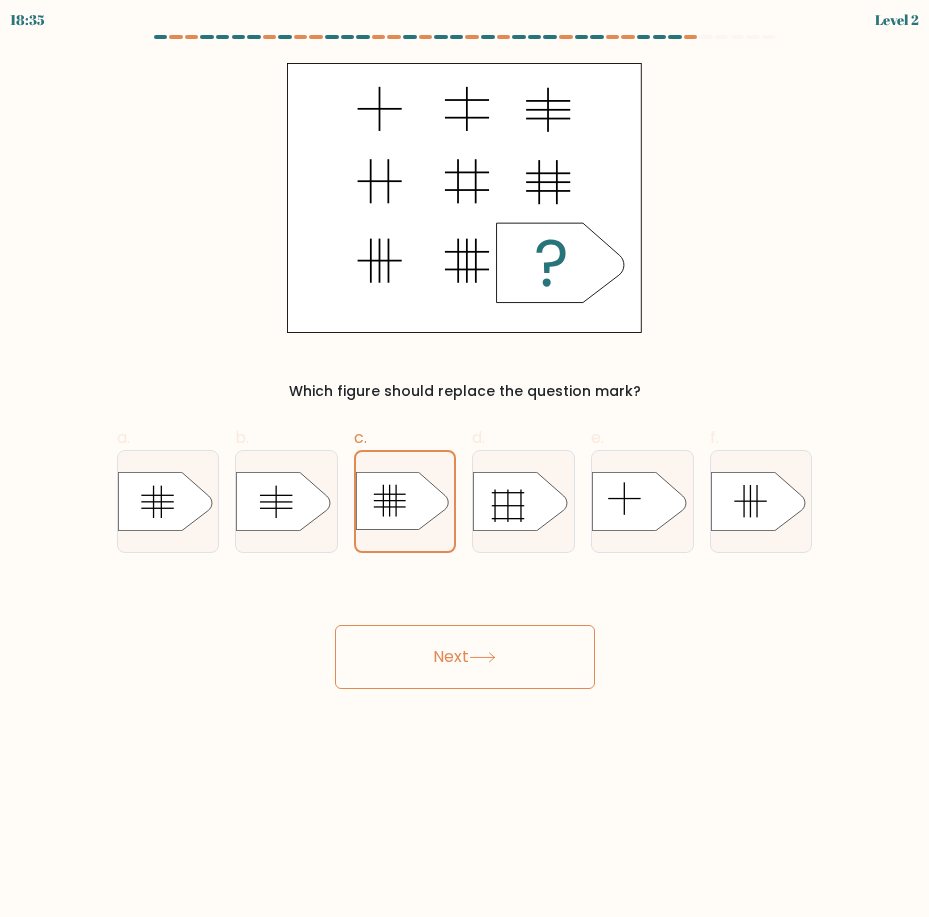 click on "Next" at bounding box center [465, 657] 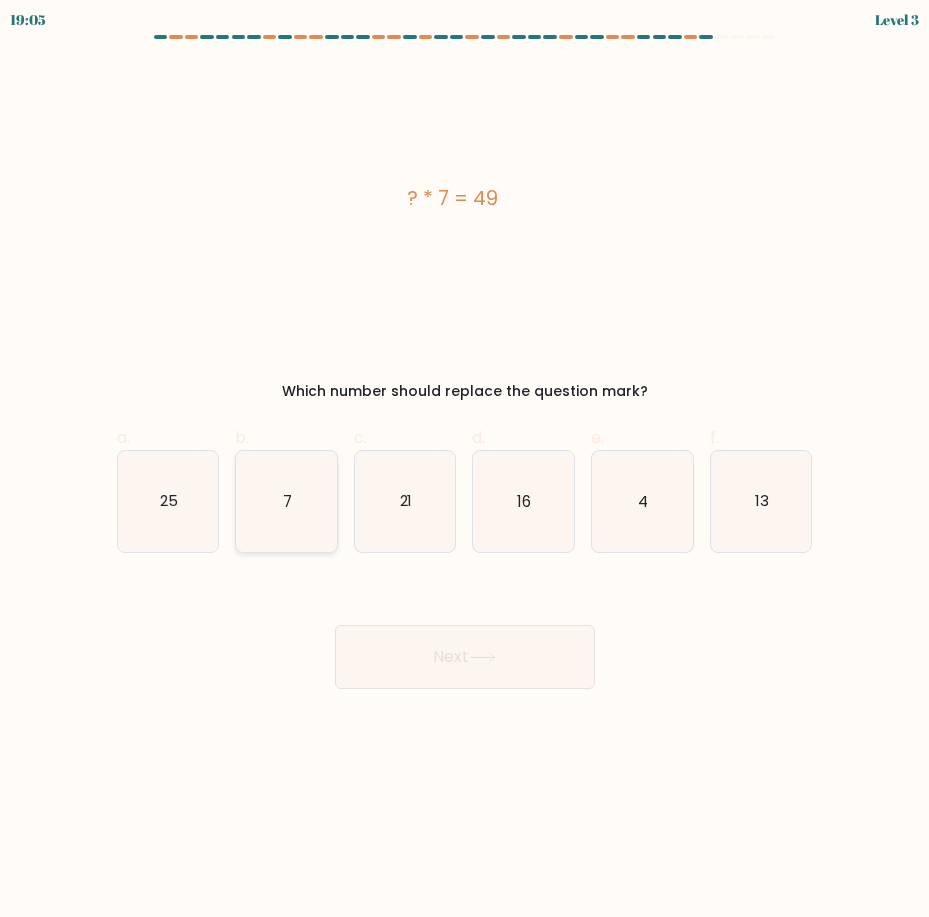 click on "7" at bounding box center [286, 501] 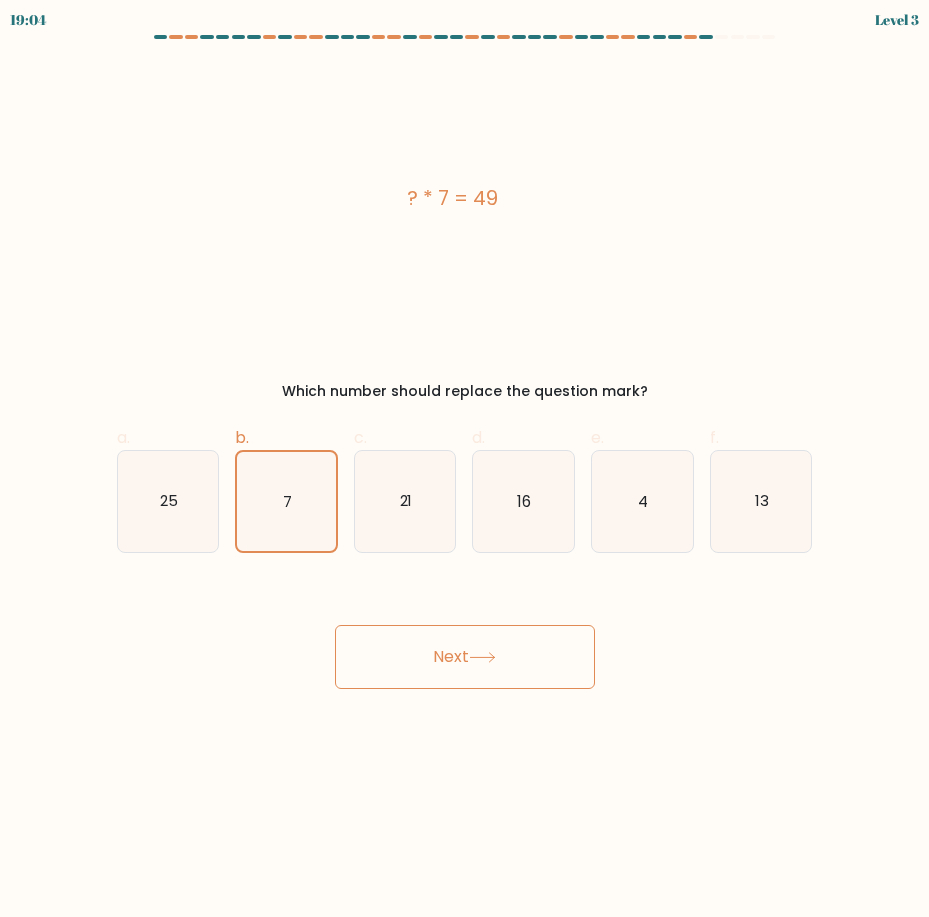 click on "Next" at bounding box center (465, 657) 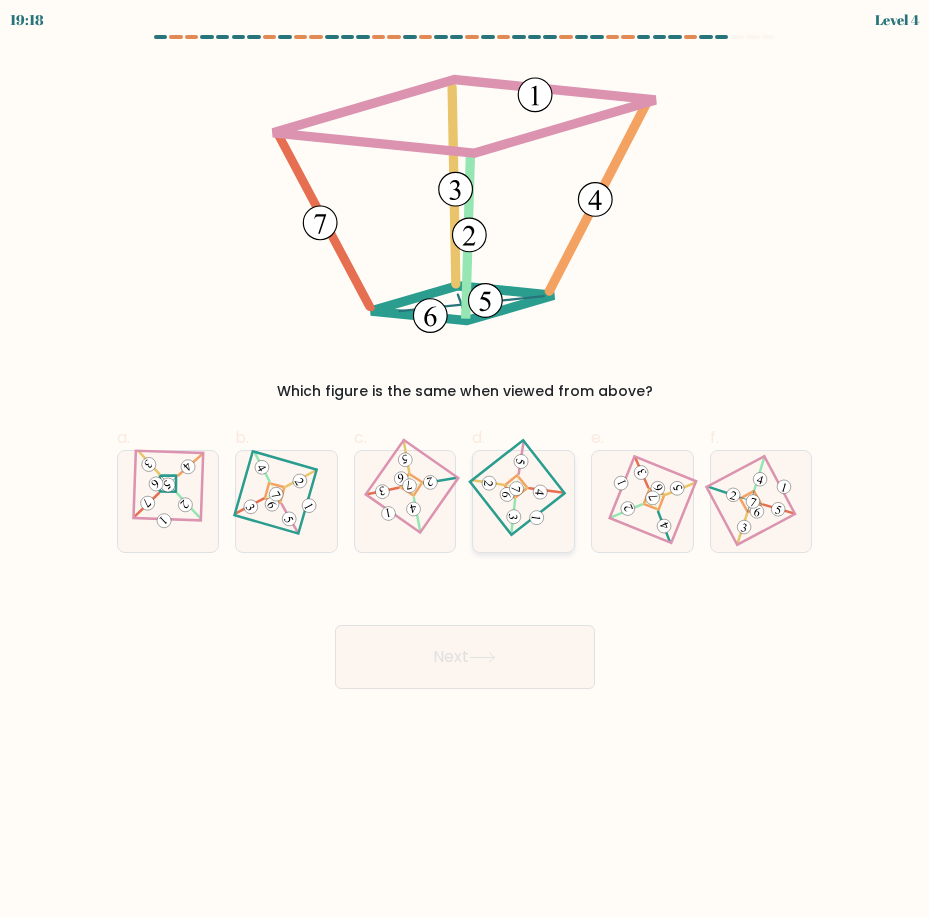 click at bounding box center (524, 501) 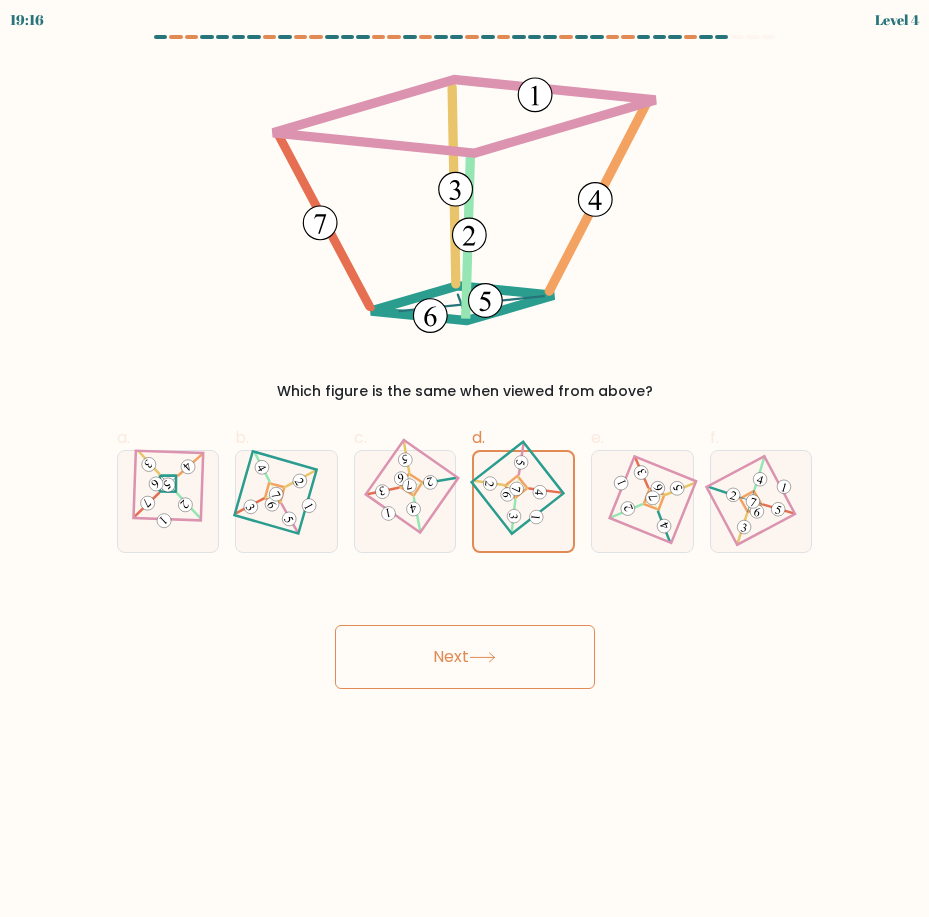 click on "Next" at bounding box center [465, 657] 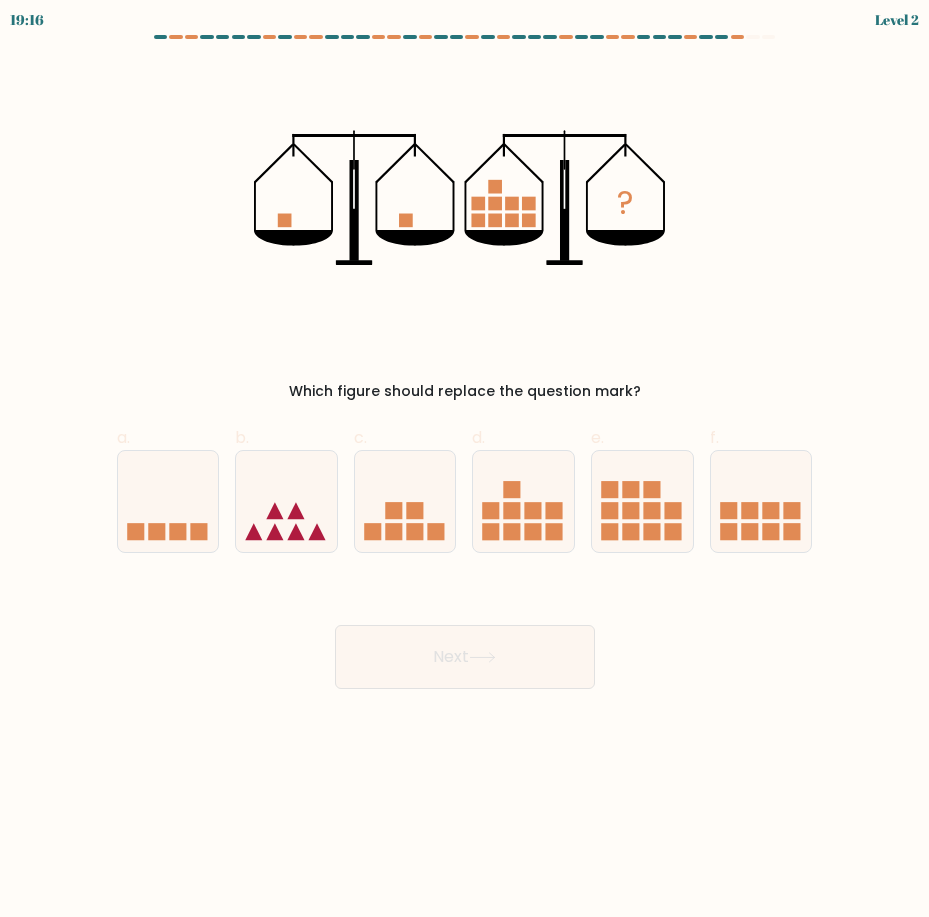 drag, startPoint x: 475, startPoint y: 394, endPoint x: 479, endPoint y: 372, distance: 22.36068 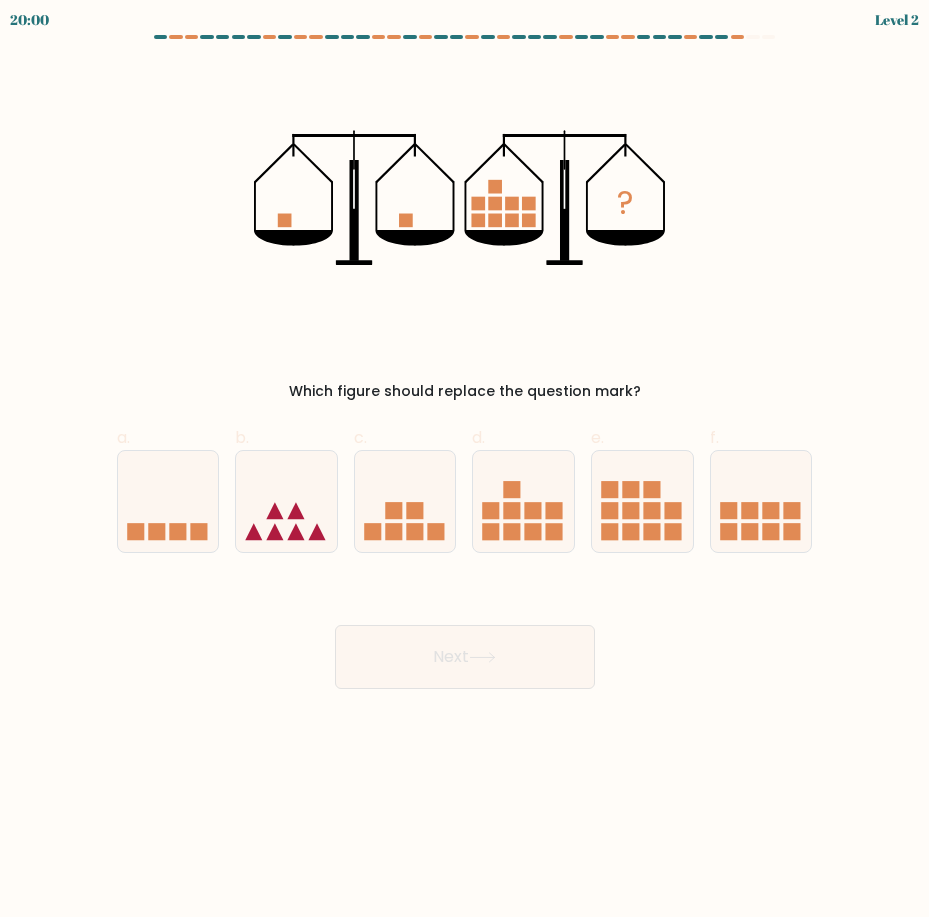 drag, startPoint x: 479, startPoint y: 372, endPoint x: 328, endPoint y: 377, distance: 151.08276 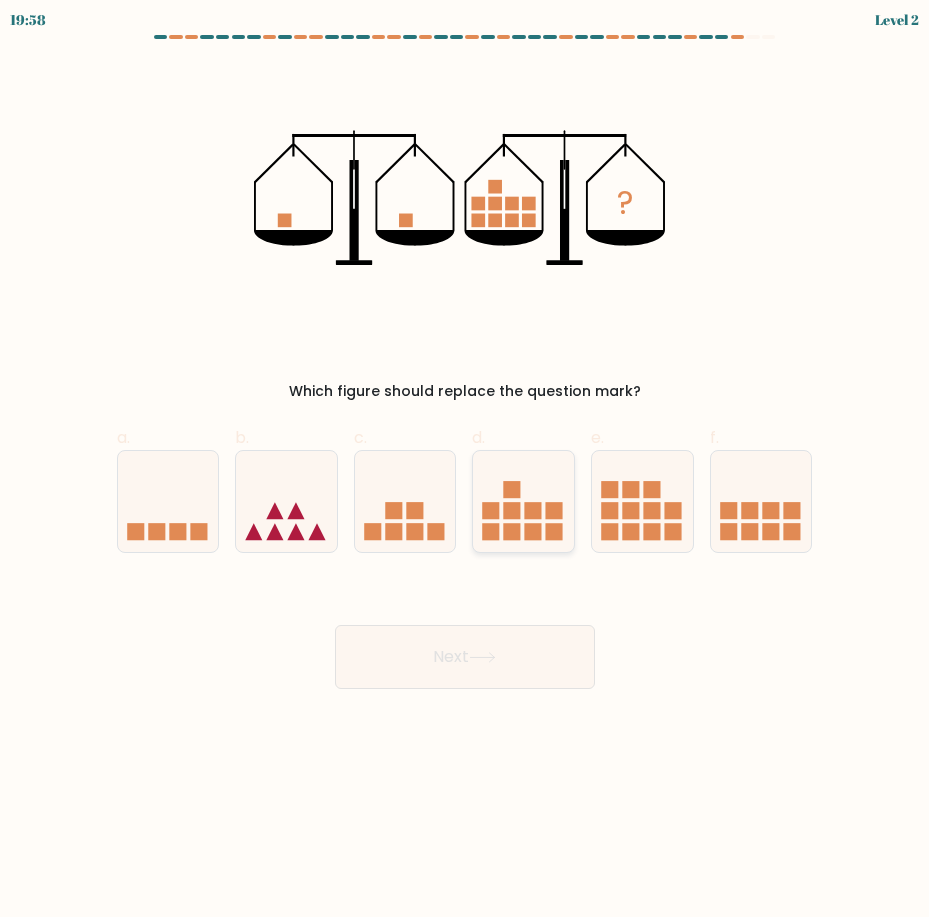 click at bounding box center (523, 501) 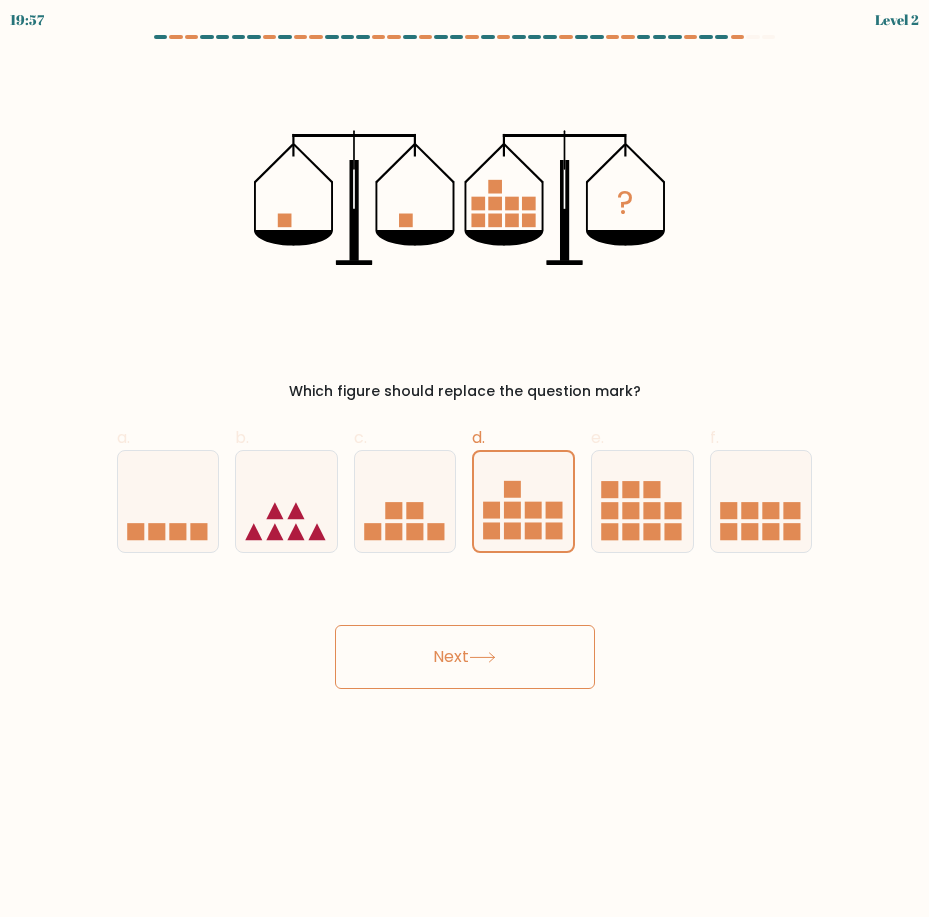 click on "Next" at bounding box center [465, 657] 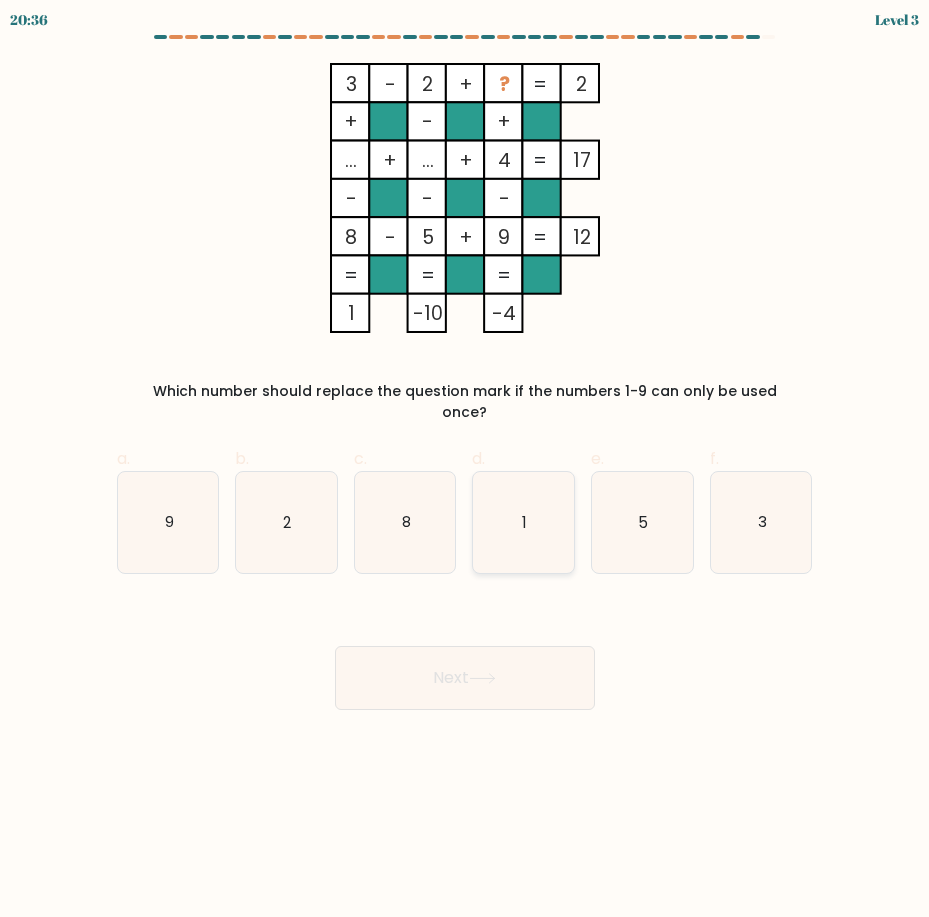 click on "1" at bounding box center (523, 522) 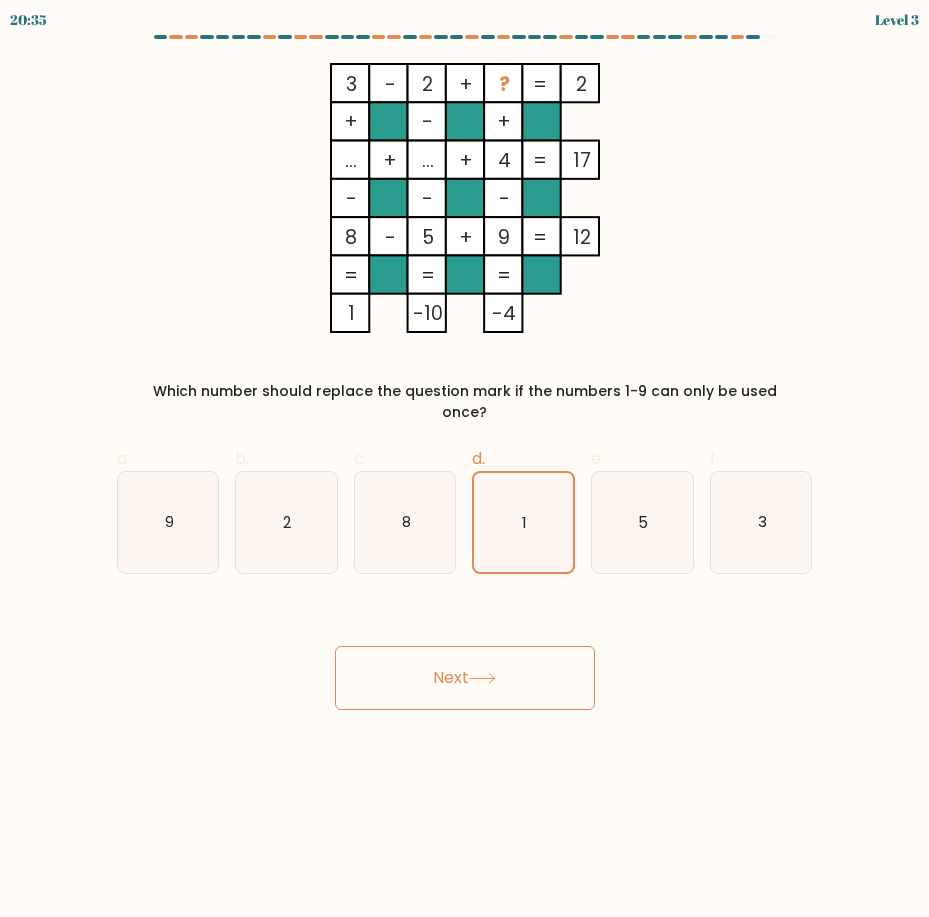 click on "Next" at bounding box center [465, 678] 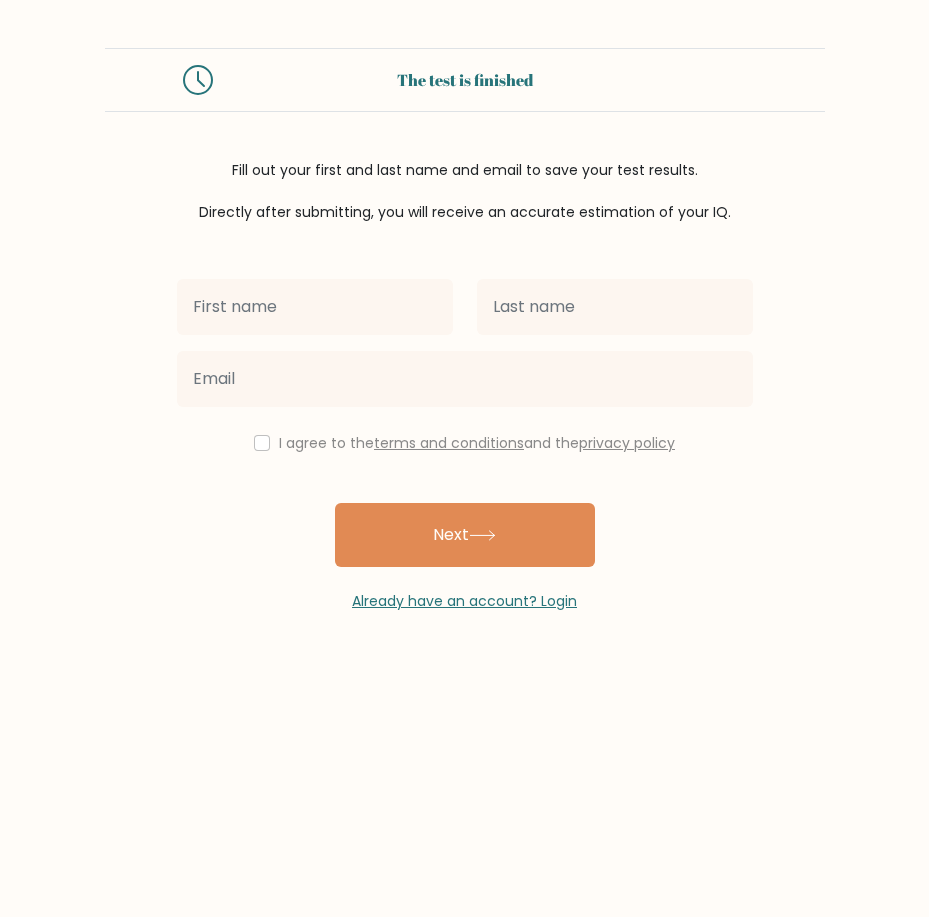 scroll, scrollTop: 0, scrollLeft: 0, axis: both 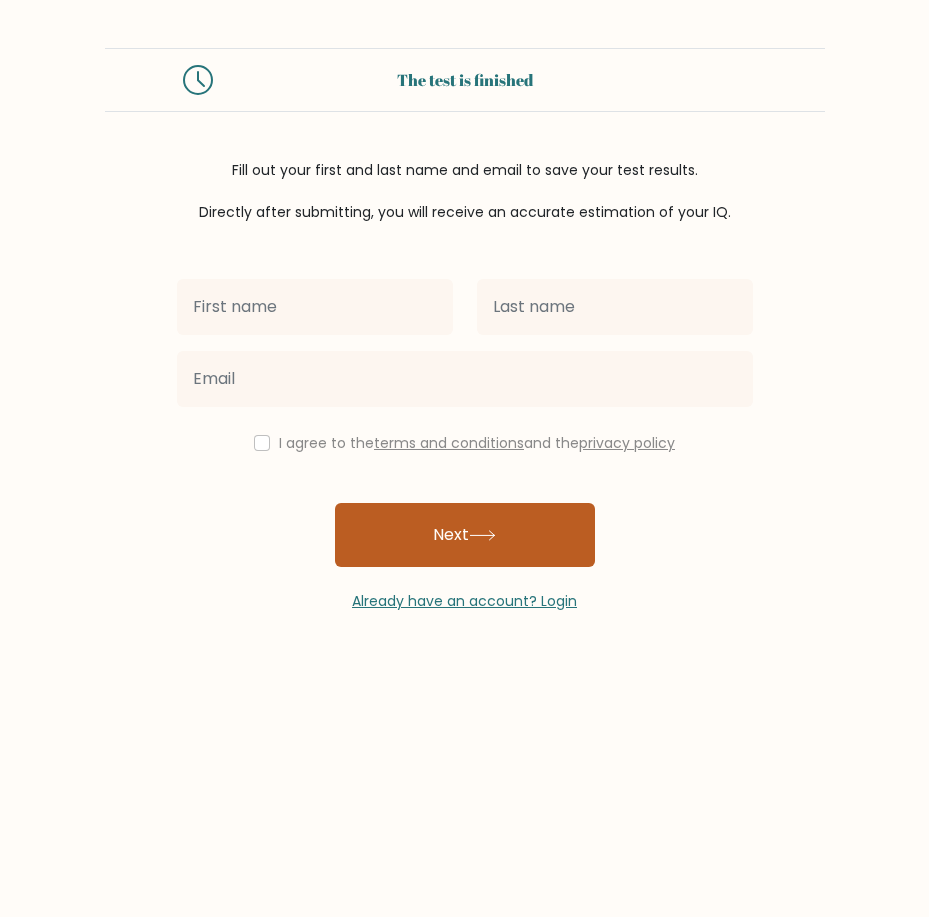 click on "Next" at bounding box center [465, 535] 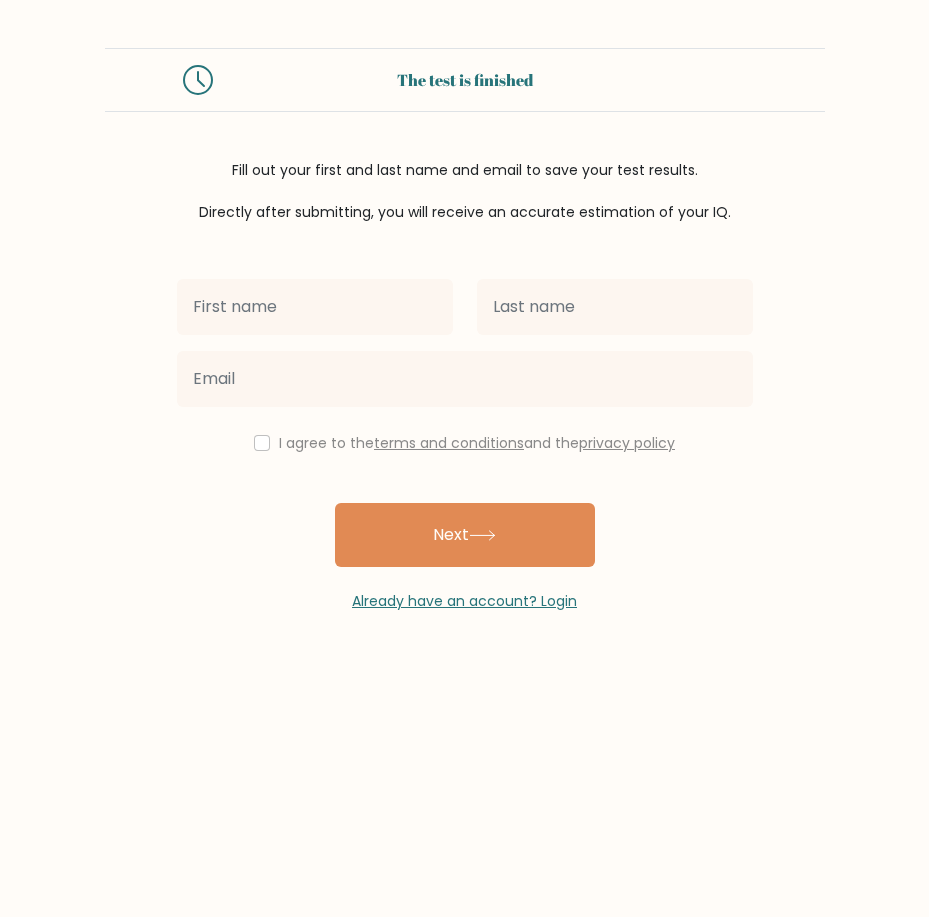 click on "The test is finished
Fill out your first and last name and email to save your test results.
Directly after submitting, you will receive an accurate estimation of your IQ.
I agree to the" at bounding box center [464, 330] 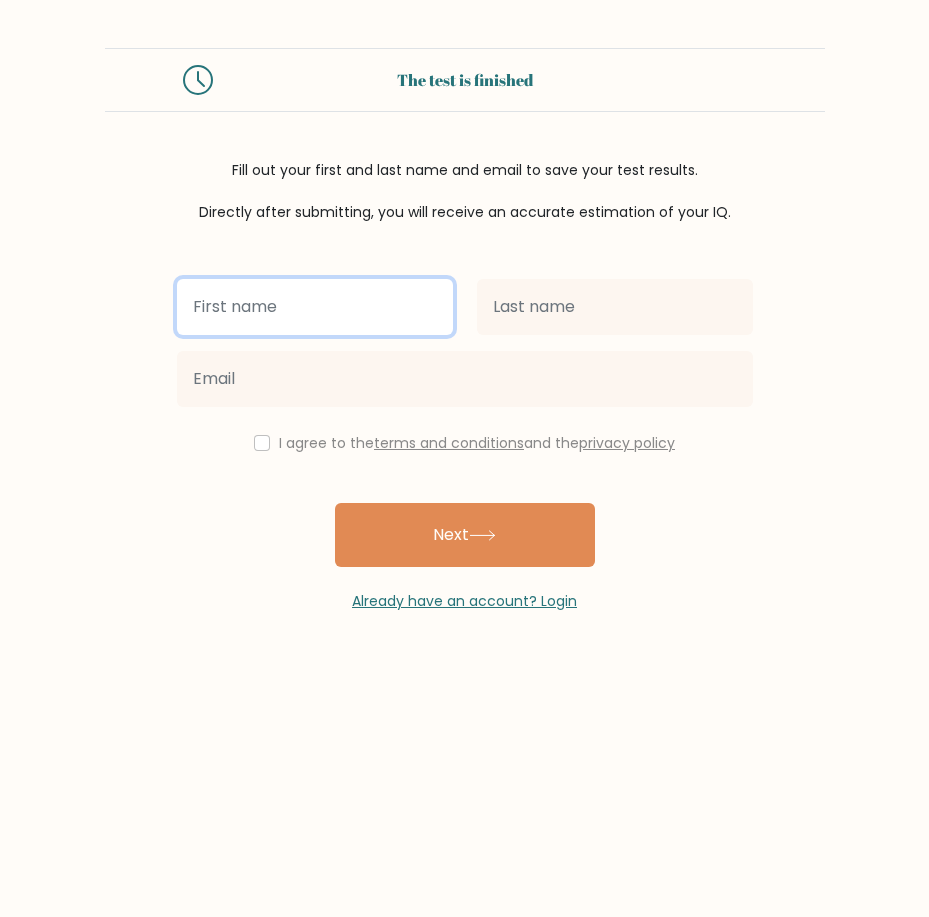 click at bounding box center (315, 307) 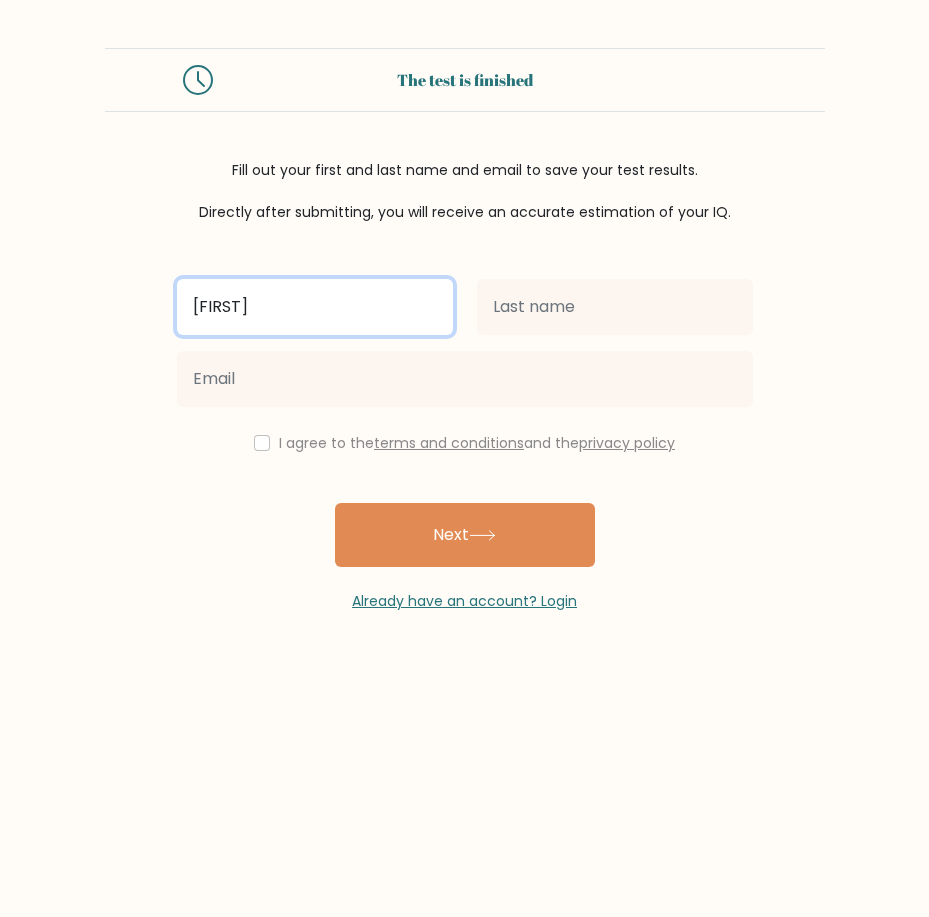 type on "BILL" 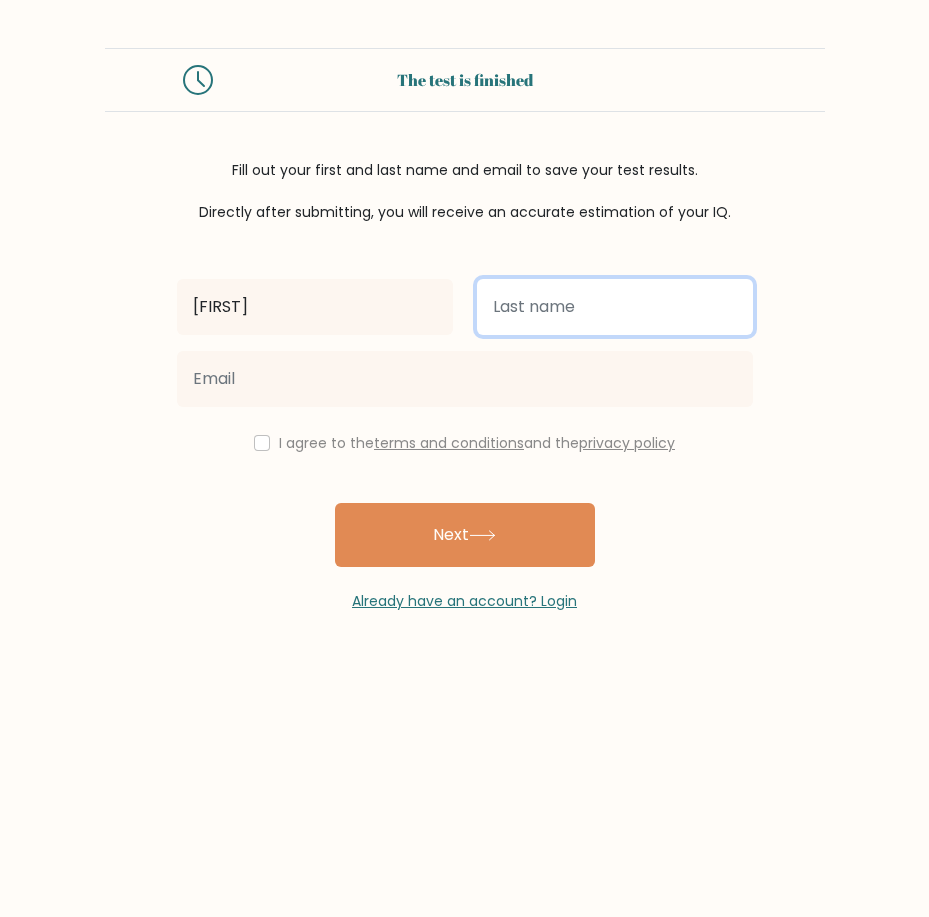 click at bounding box center [615, 307] 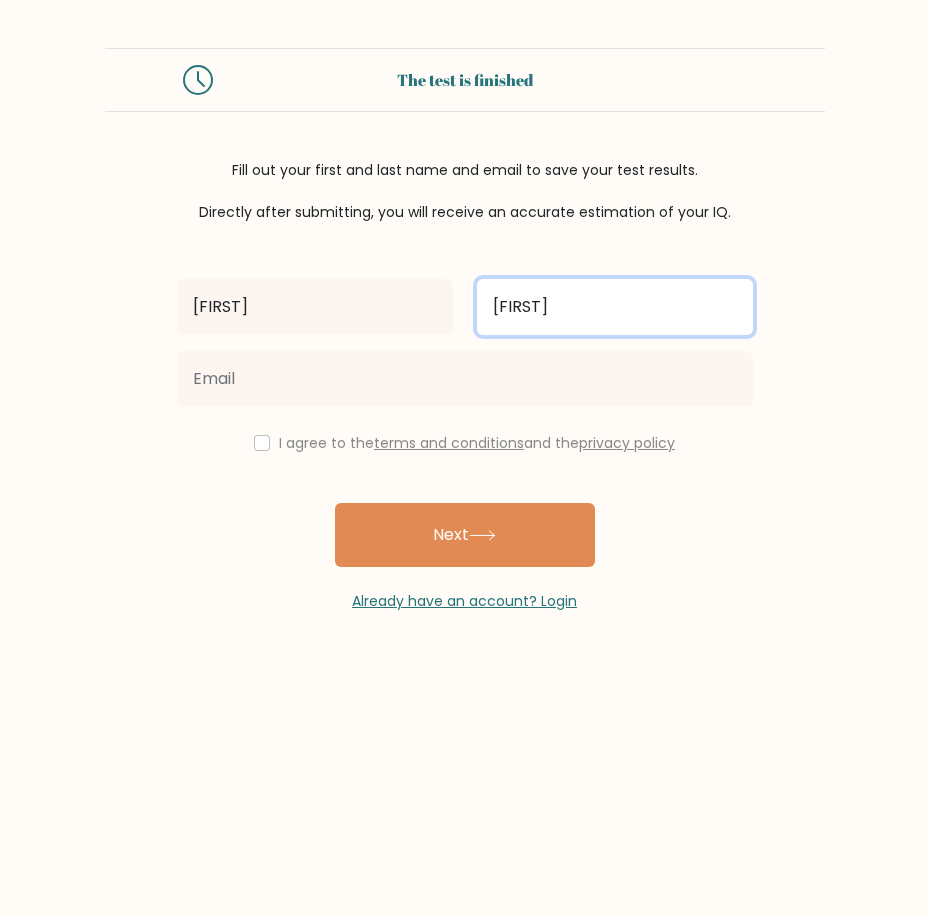 type on "BOB" 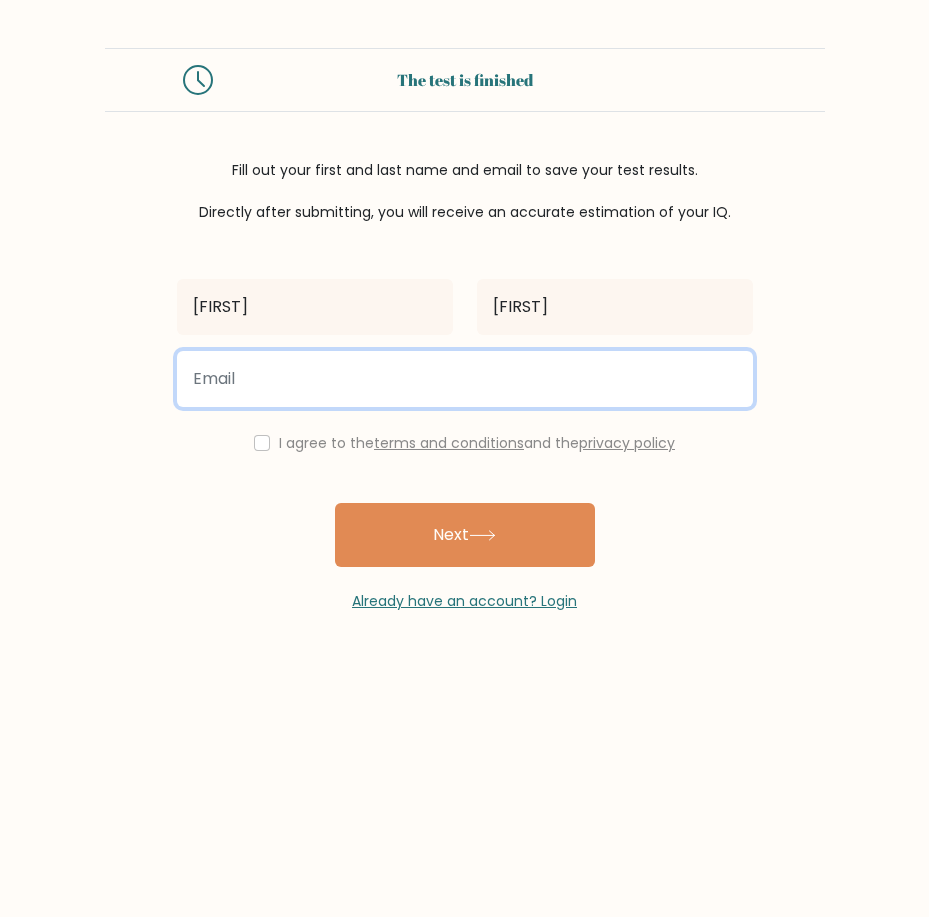 drag, startPoint x: 550, startPoint y: 398, endPoint x: 539, endPoint y: 394, distance: 11.7046995 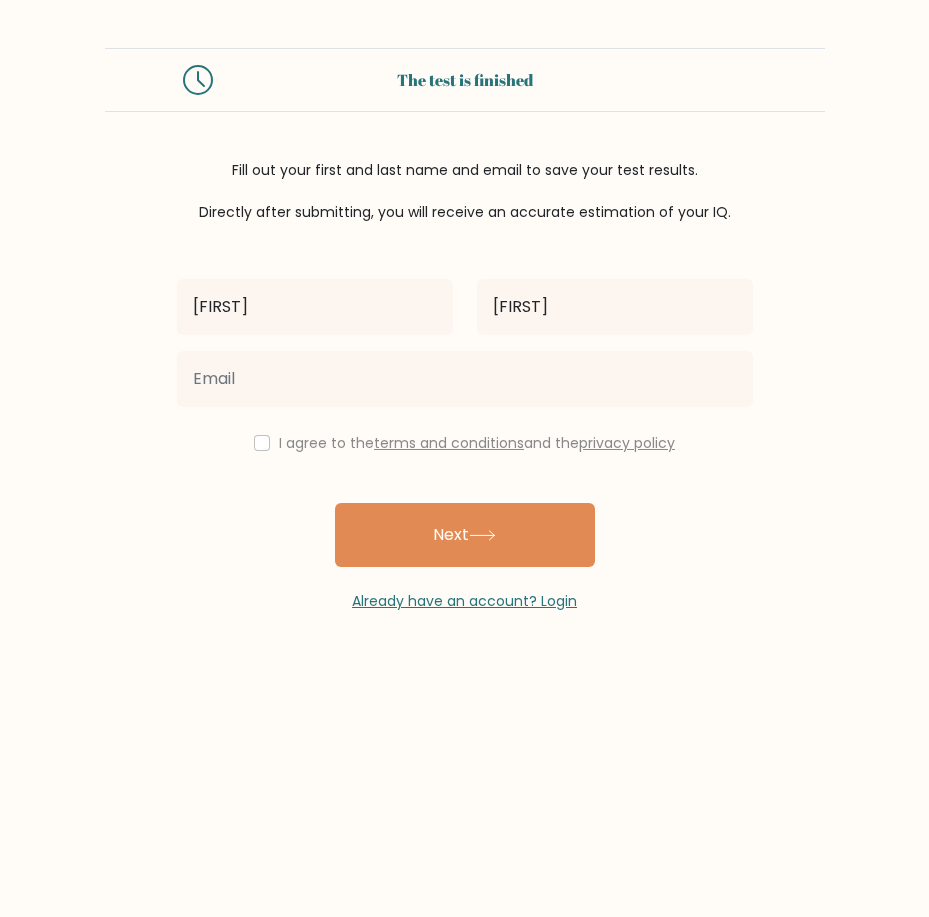 click on "I agree to the  terms and conditions  and the  privacy policy" at bounding box center [465, 443] 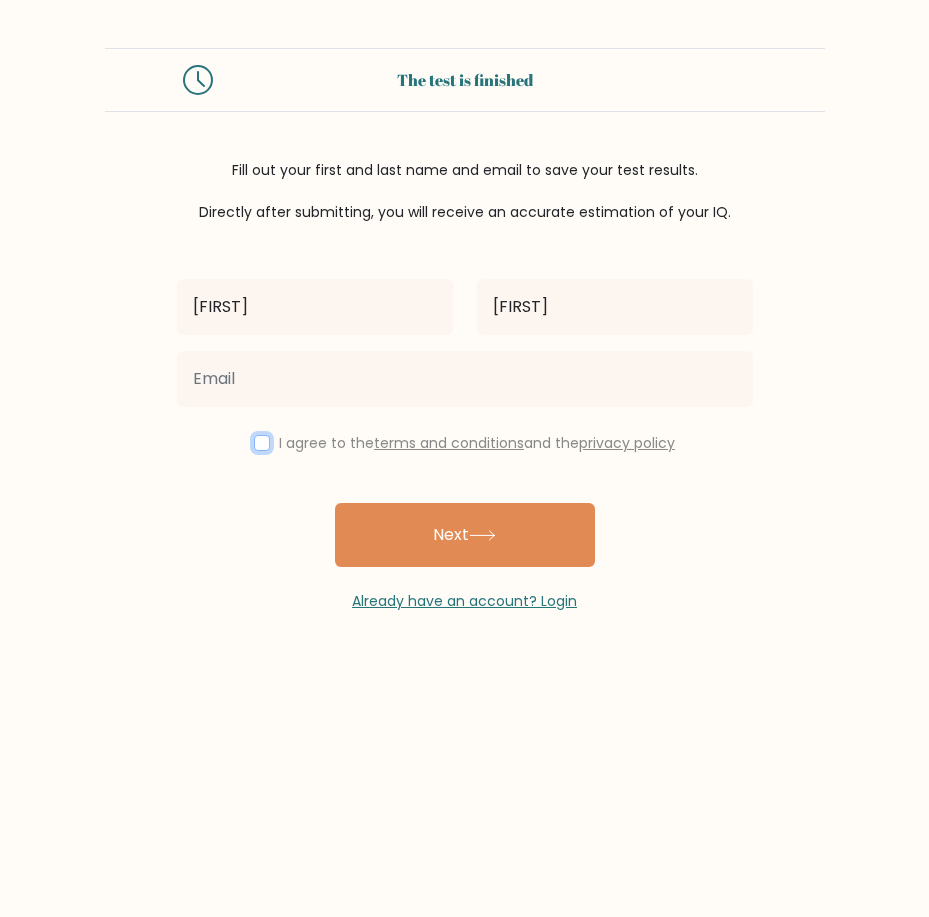 click at bounding box center [262, 443] 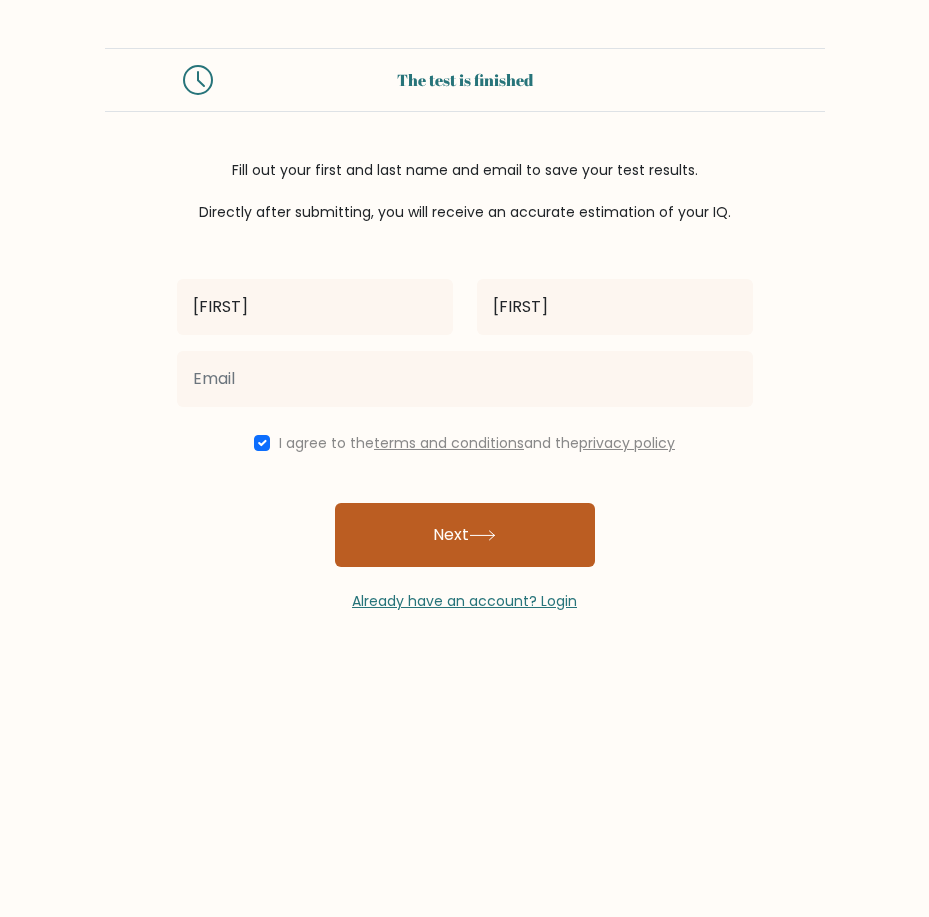 drag, startPoint x: 382, startPoint y: 522, endPoint x: 372, endPoint y: 529, distance: 12.206555 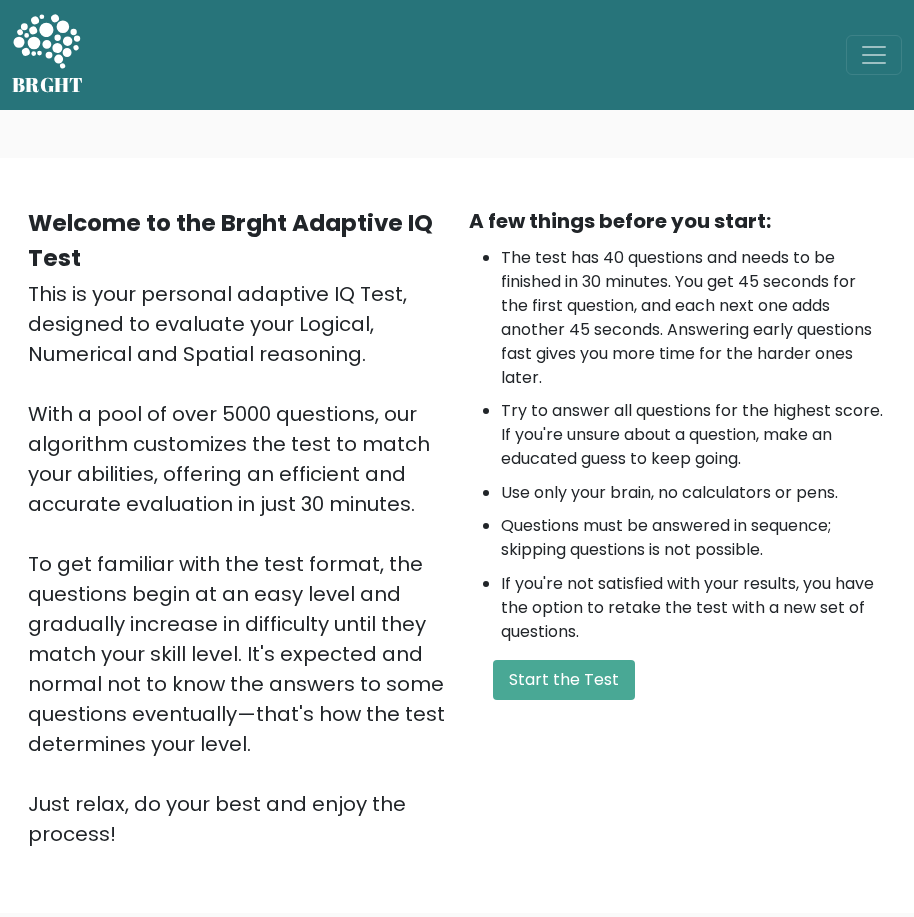 scroll, scrollTop: 0, scrollLeft: 0, axis: both 